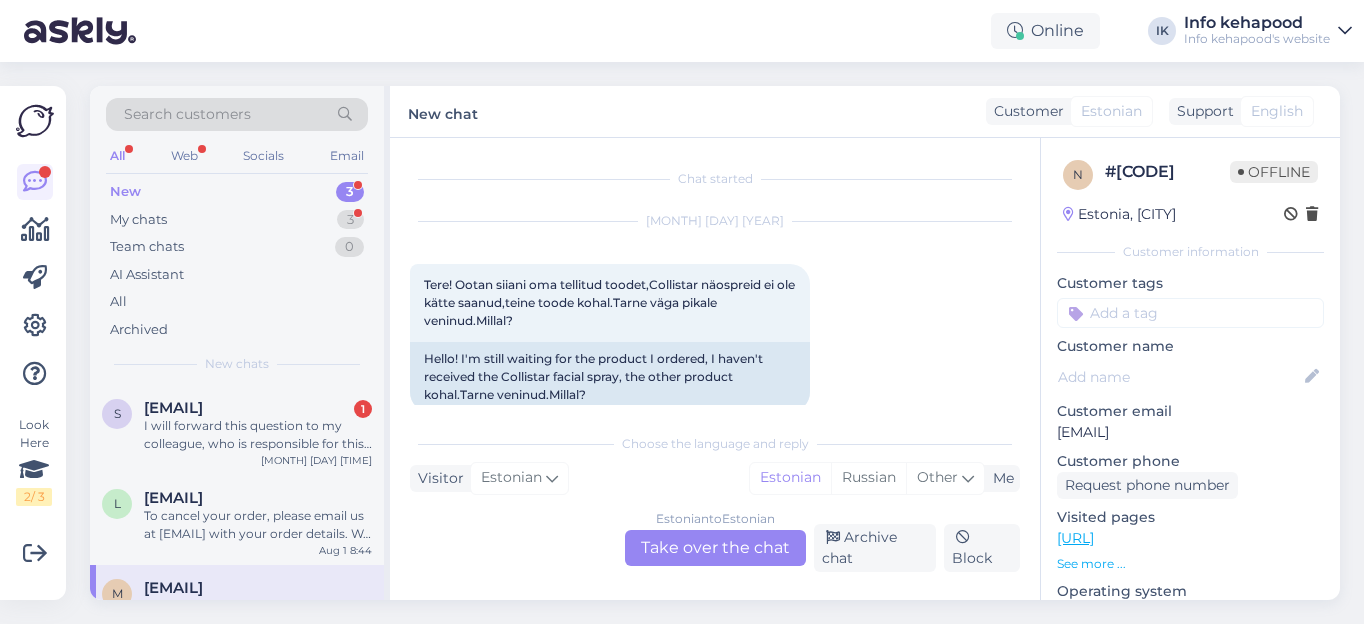 scroll, scrollTop: 0, scrollLeft: 0, axis: both 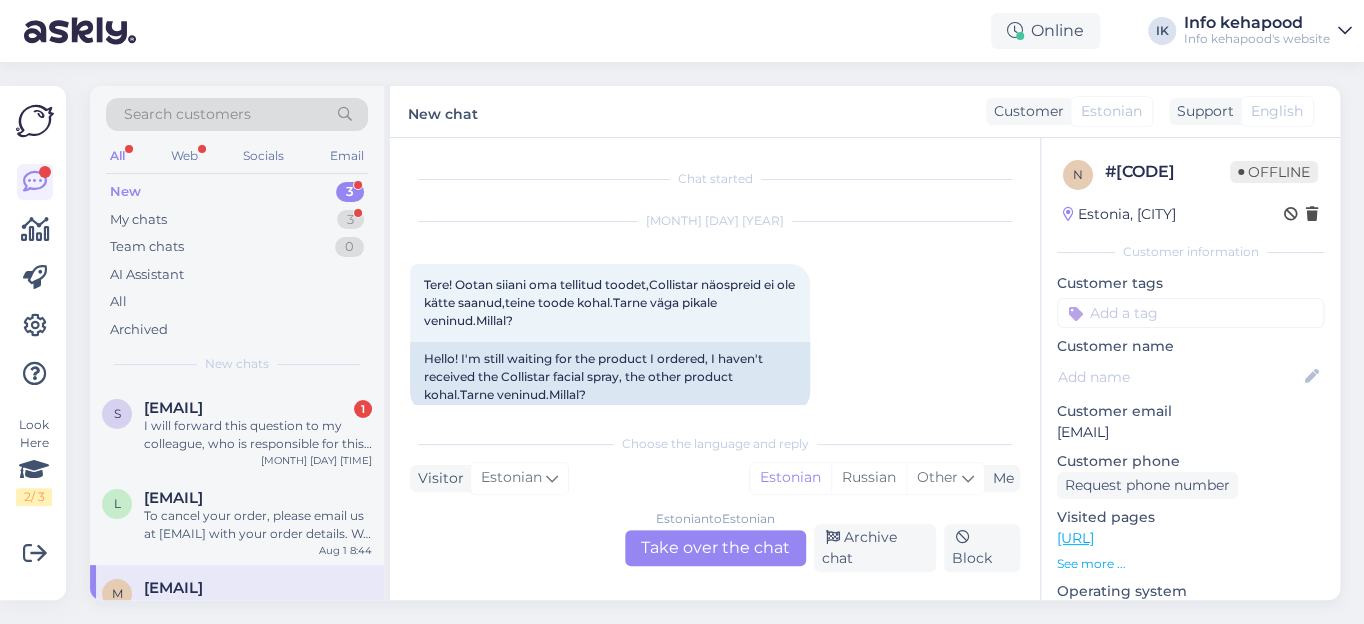 click on "New" at bounding box center (125, 192) 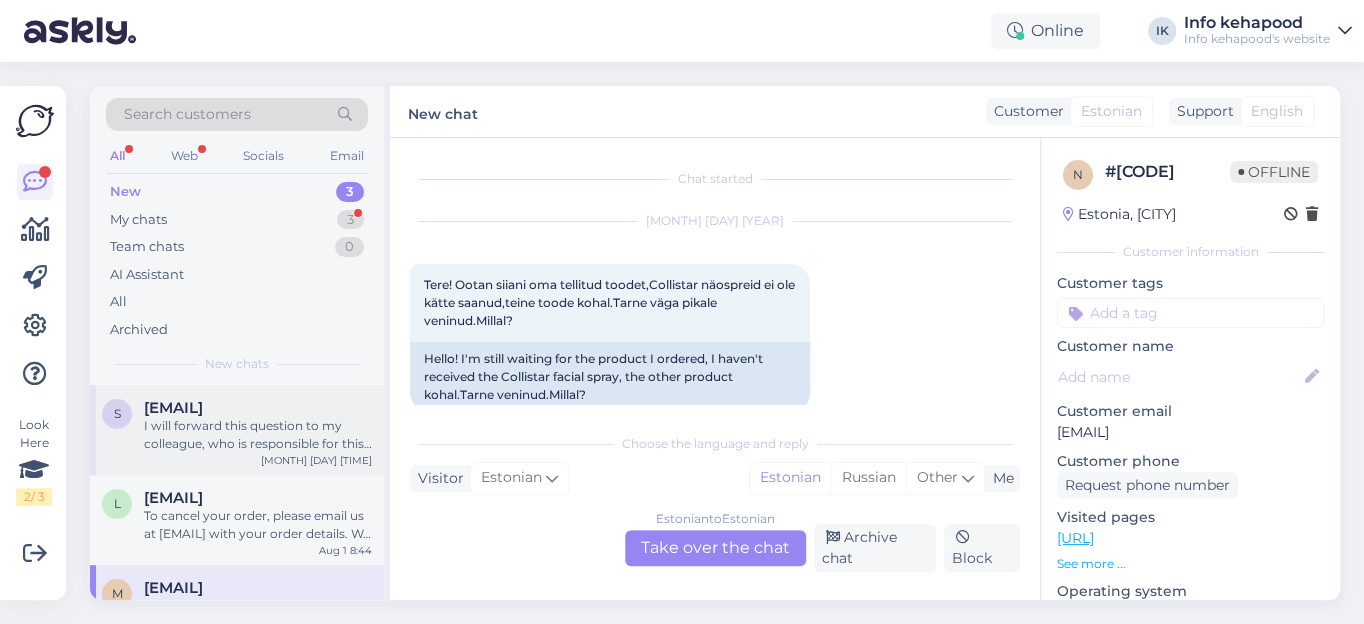 click on "[EMAIL]" at bounding box center [173, 408] 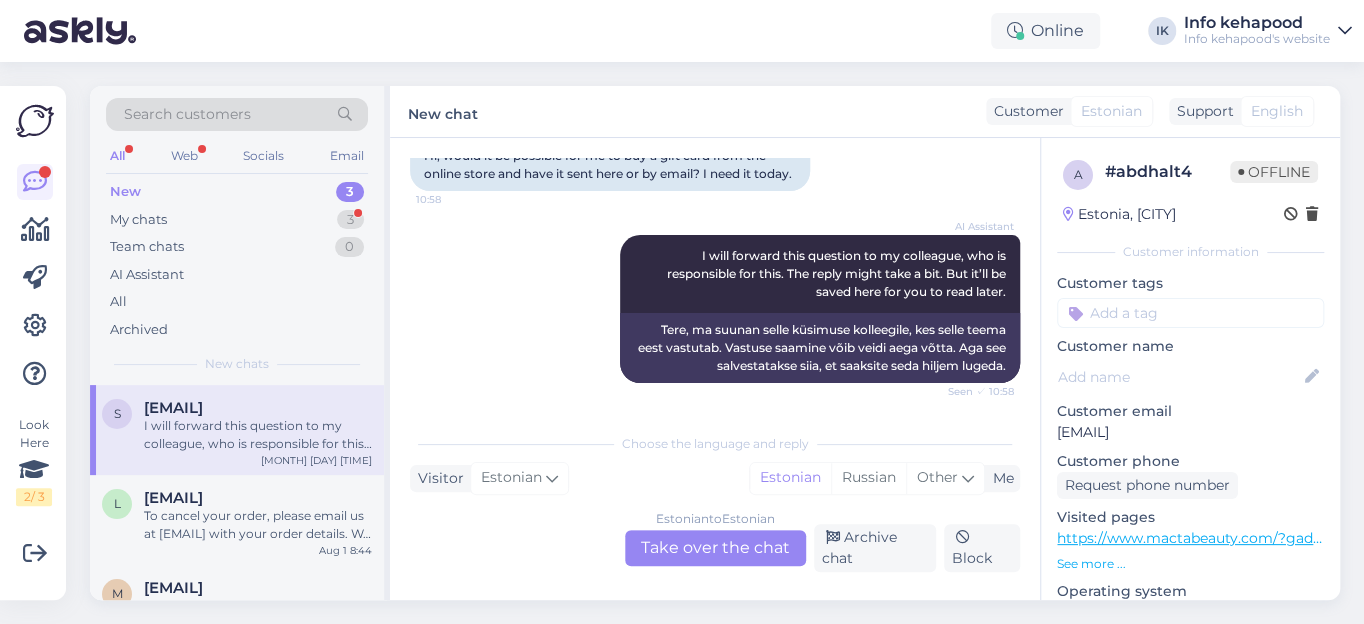 scroll, scrollTop: 202, scrollLeft: 0, axis: vertical 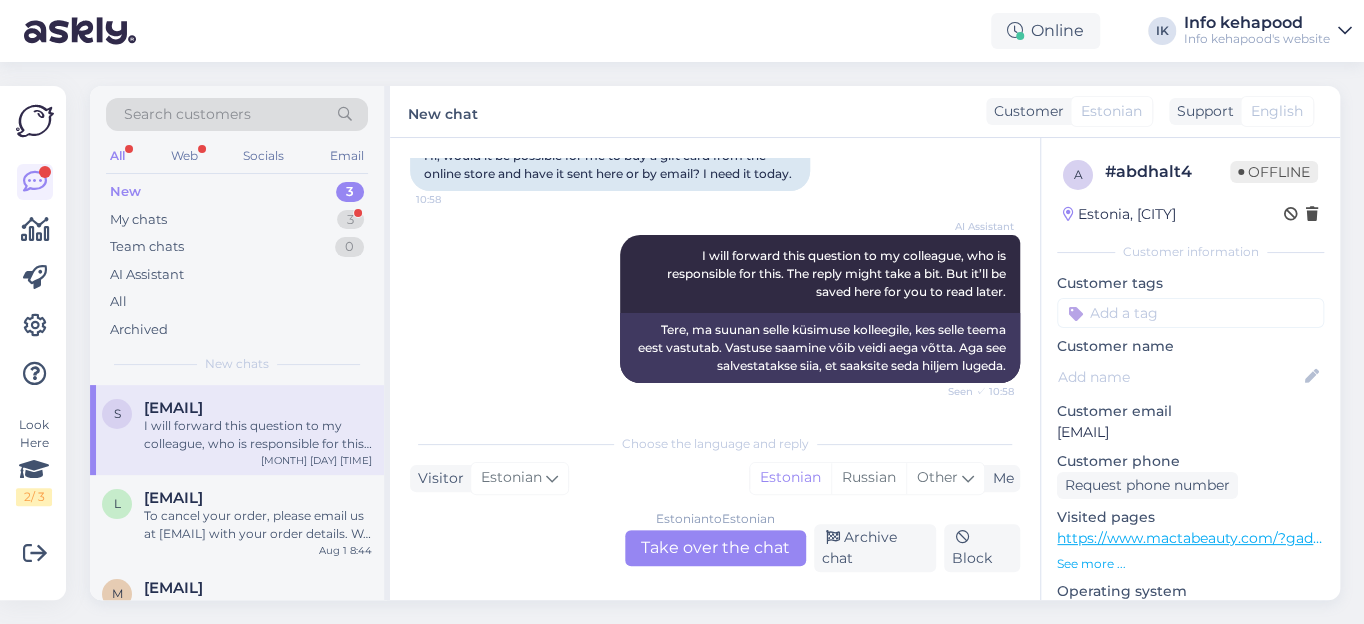click on "Estonian  to  Estonian Take over the chat" at bounding box center (715, 548) 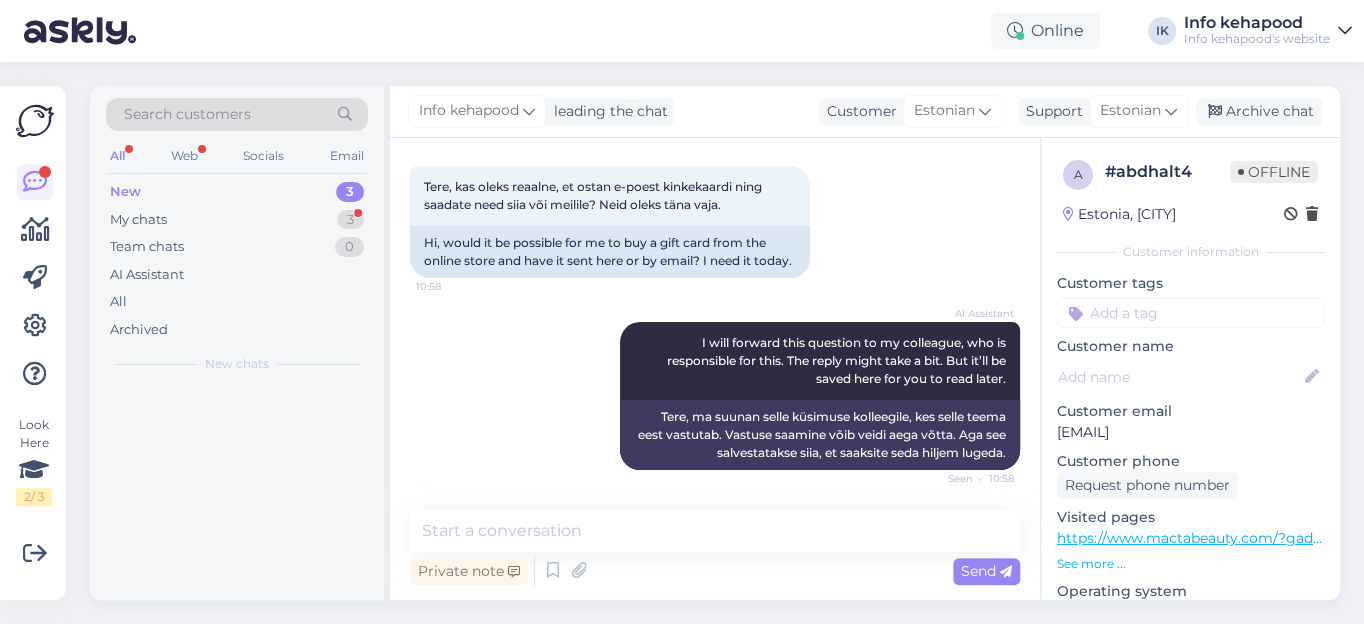scroll, scrollTop: 115, scrollLeft: 0, axis: vertical 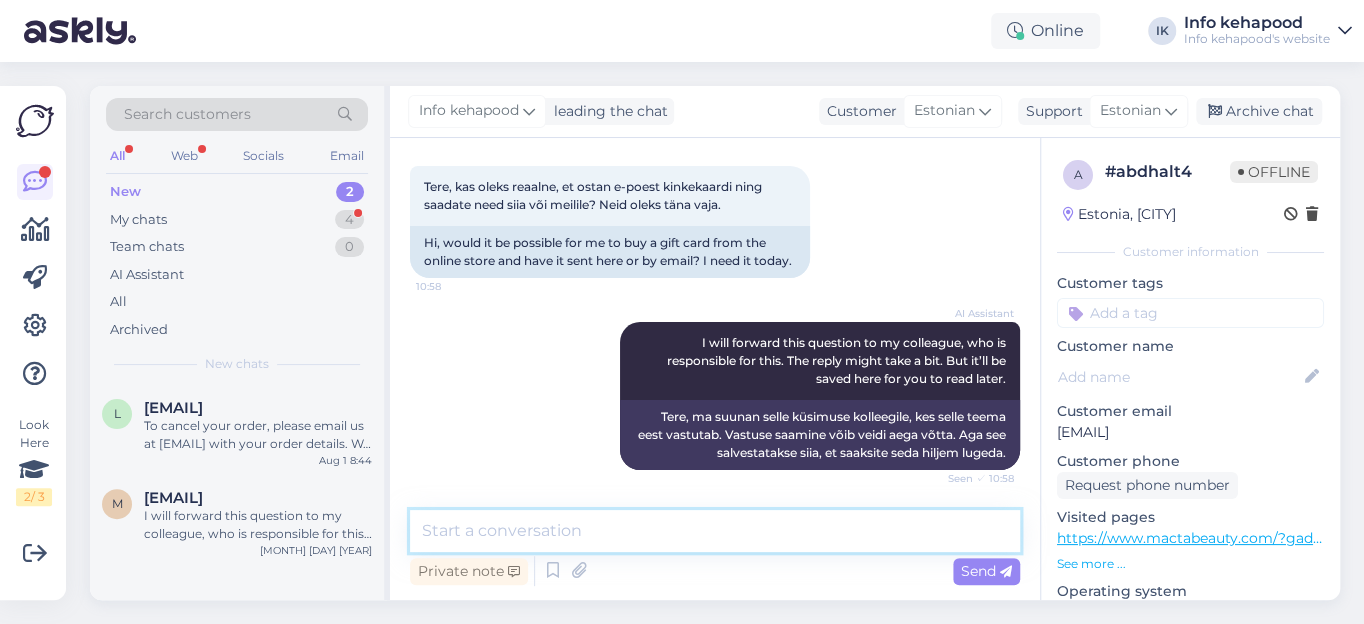 click at bounding box center (715, 531) 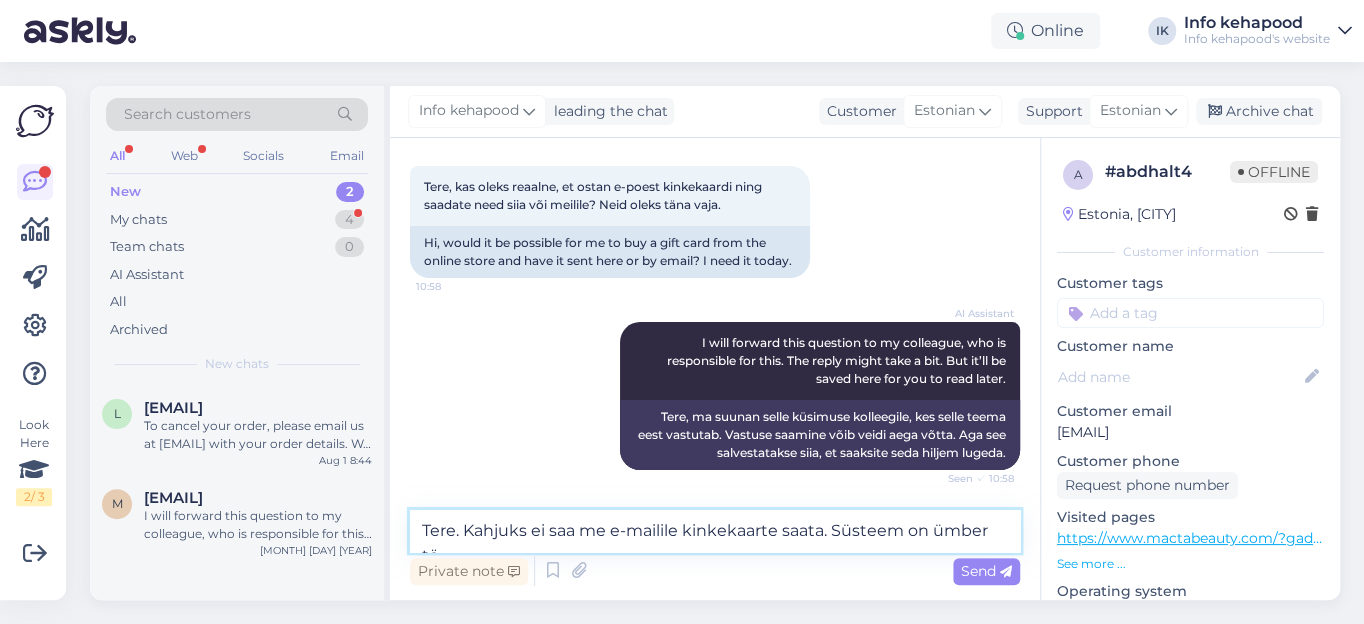 scroll, scrollTop: 139, scrollLeft: 0, axis: vertical 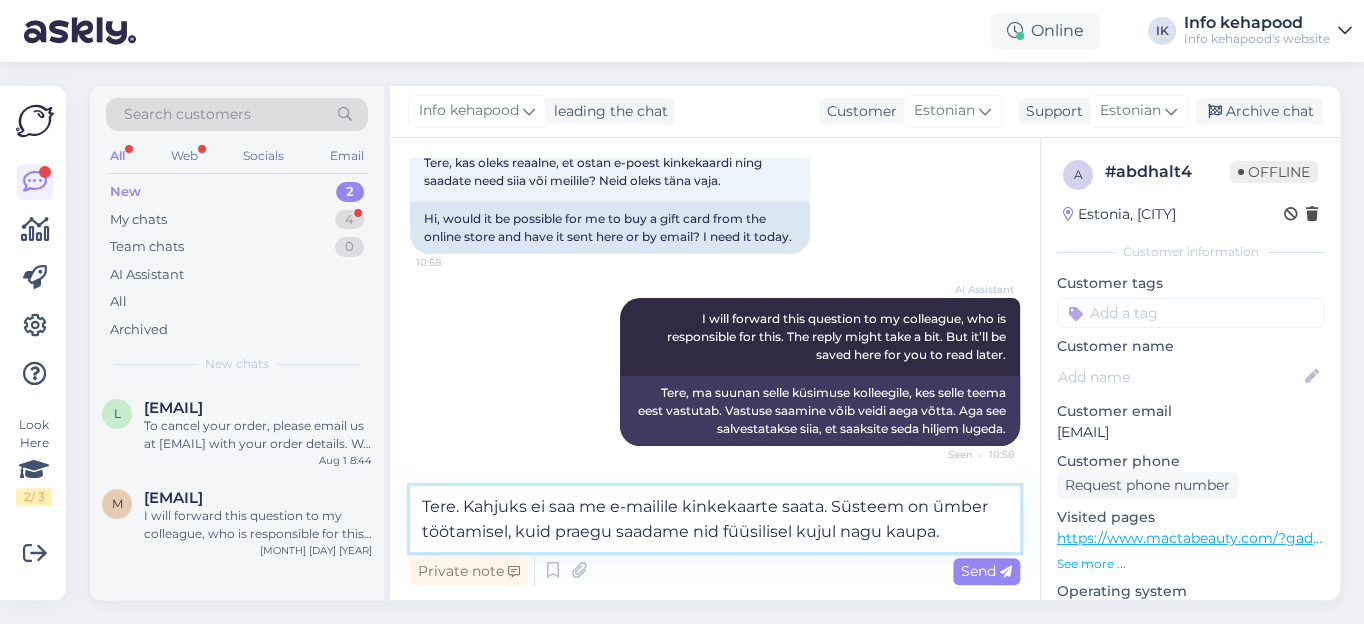 click on "Tere. Kahjuks ei saa me e-mailile kinkekaarte saata. Süsteem on ümber töötamisel, kuid praegu saadame nid füüsilisel kujul nagu kaupa." at bounding box center [715, 519] 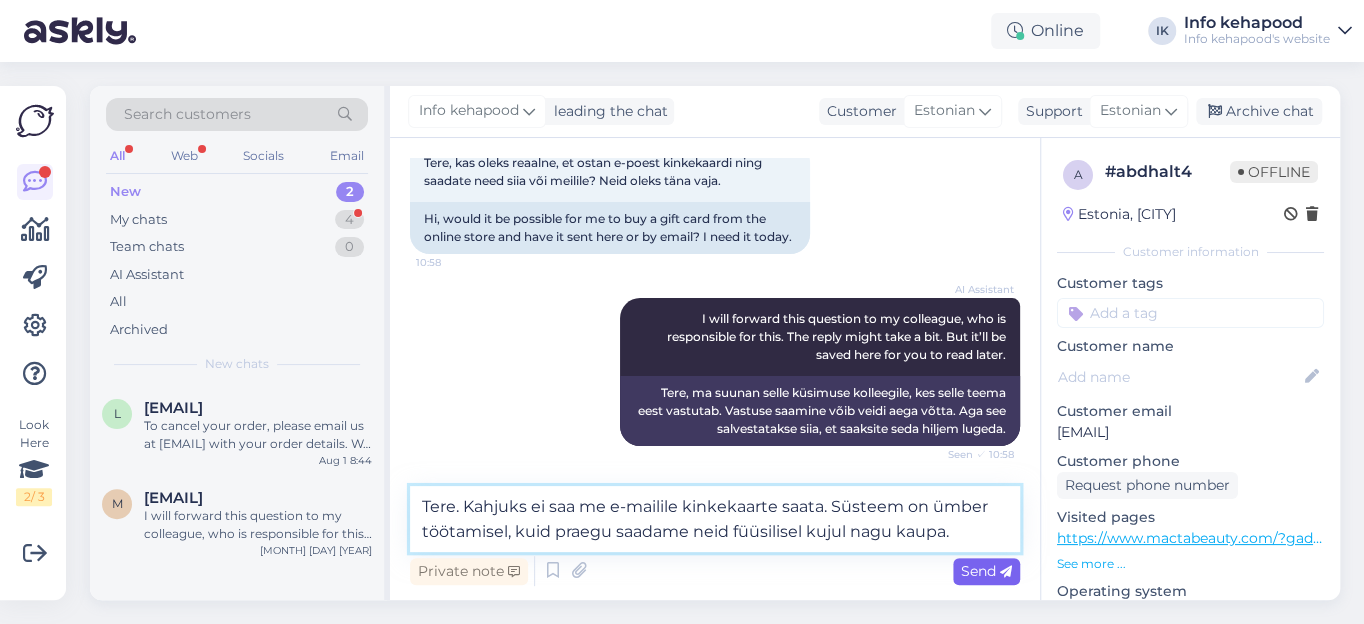 type on "Tere. Kahjuks ei saa me e-mailile kinkekaarte saata. Süsteem on ümber töötamisel, kuid praegu saadame neid füüsilisel kujul nagu kaupa." 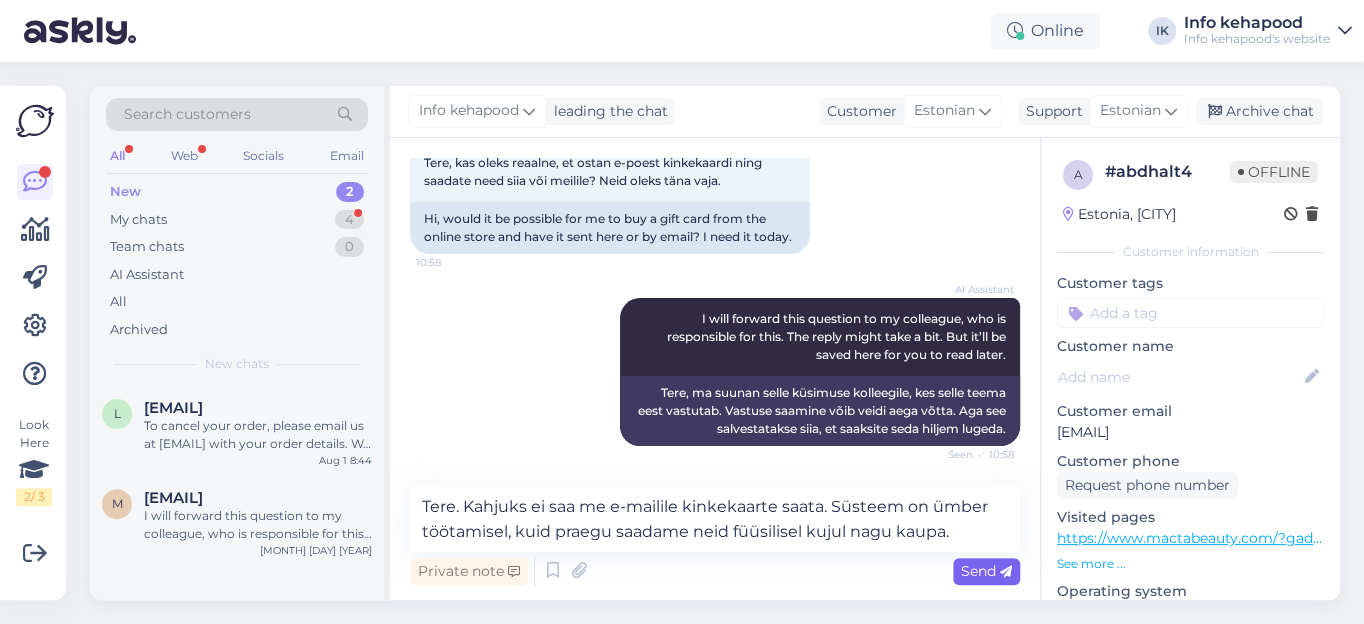 click on "Send" at bounding box center [986, 571] 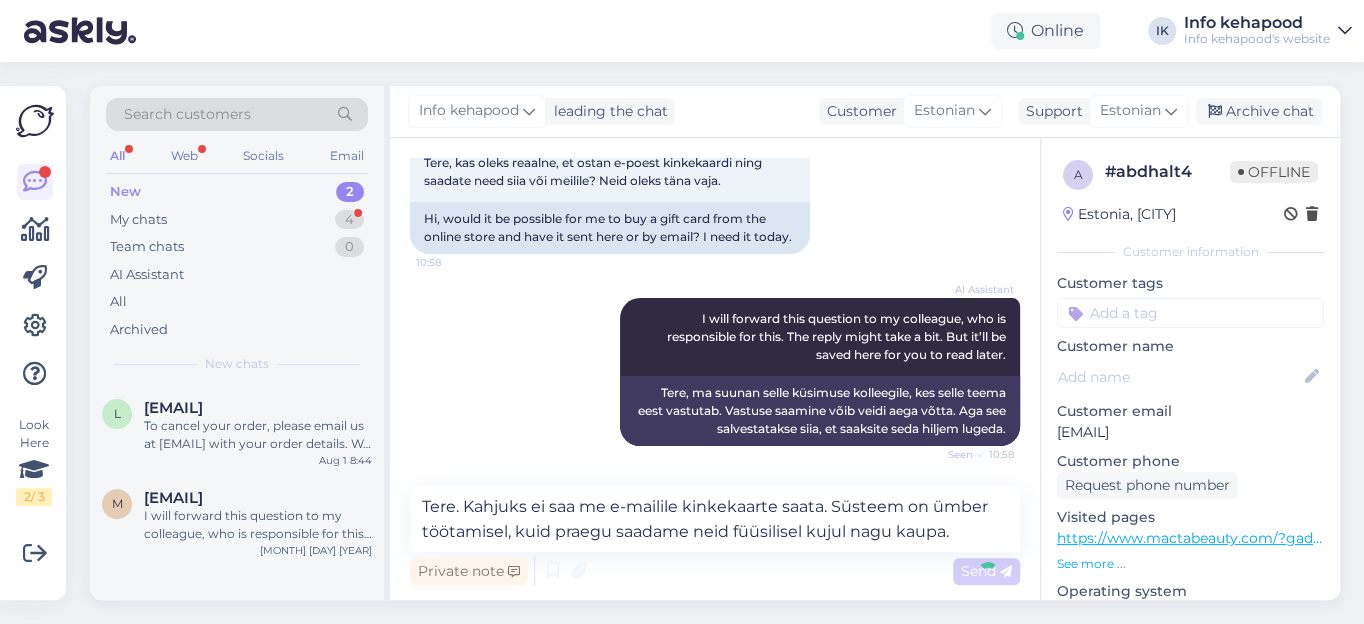 type 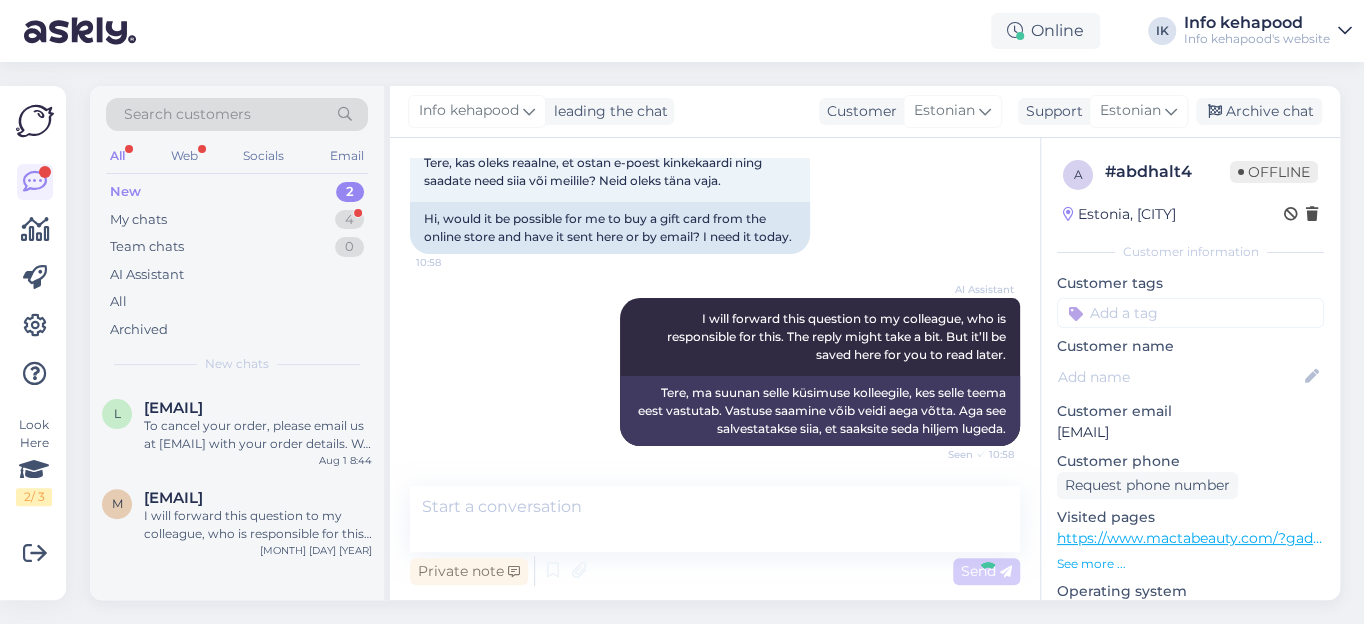 scroll, scrollTop: 237, scrollLeft: 0, axis: vertical 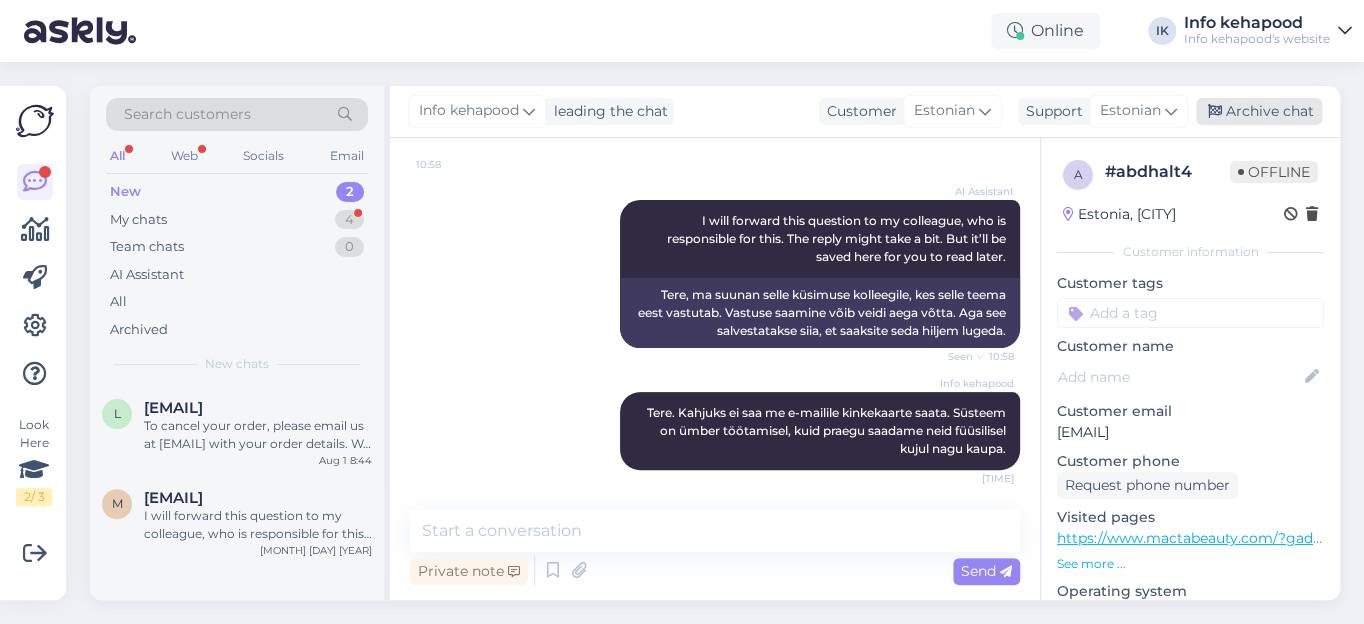 click on "Archive chat" at bounding box center (1259, 111) 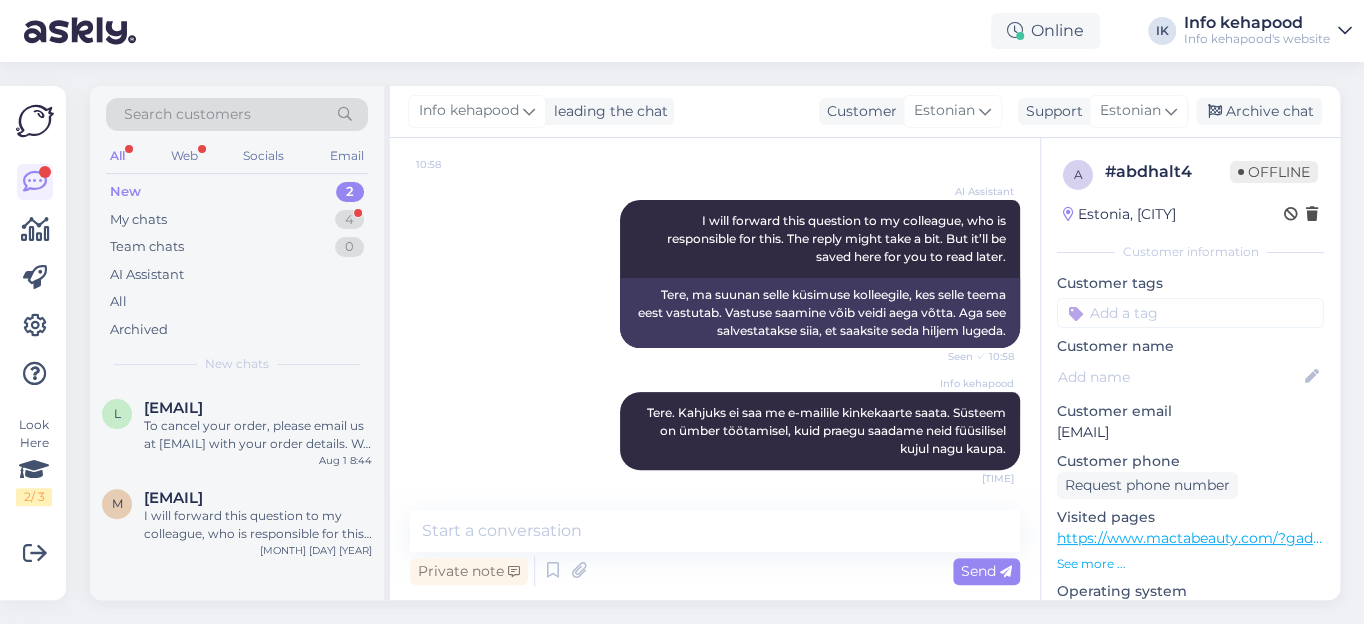 scroll, scrollTop: 244, scrollLeft: 0, axis: vertical 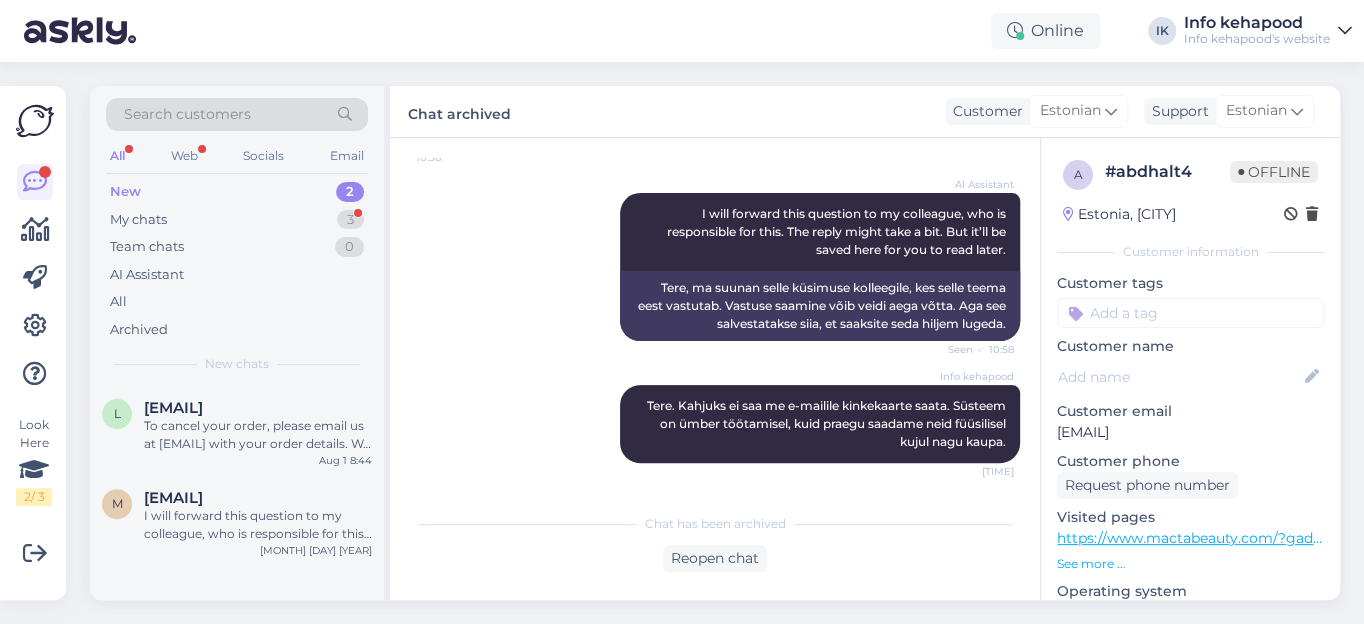 click on "New [NUMBER]" at bounding box center [237, 192] 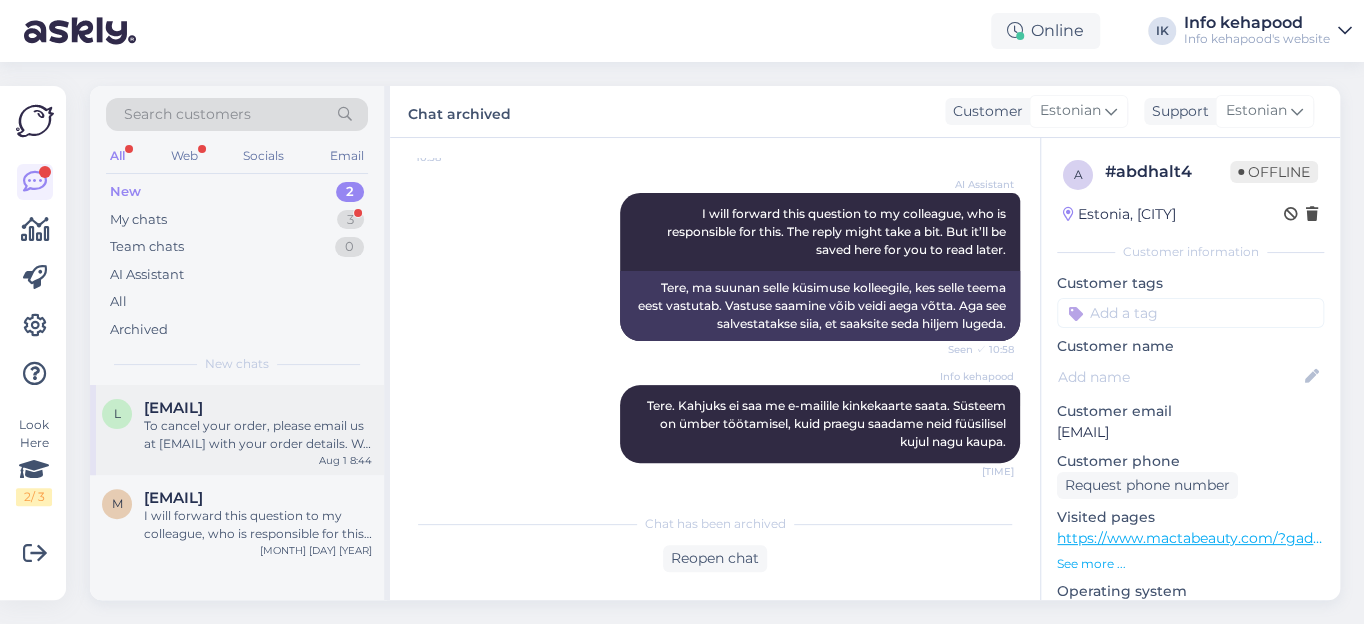 click on "[EMAIL]" at bounding box center [173, 408] 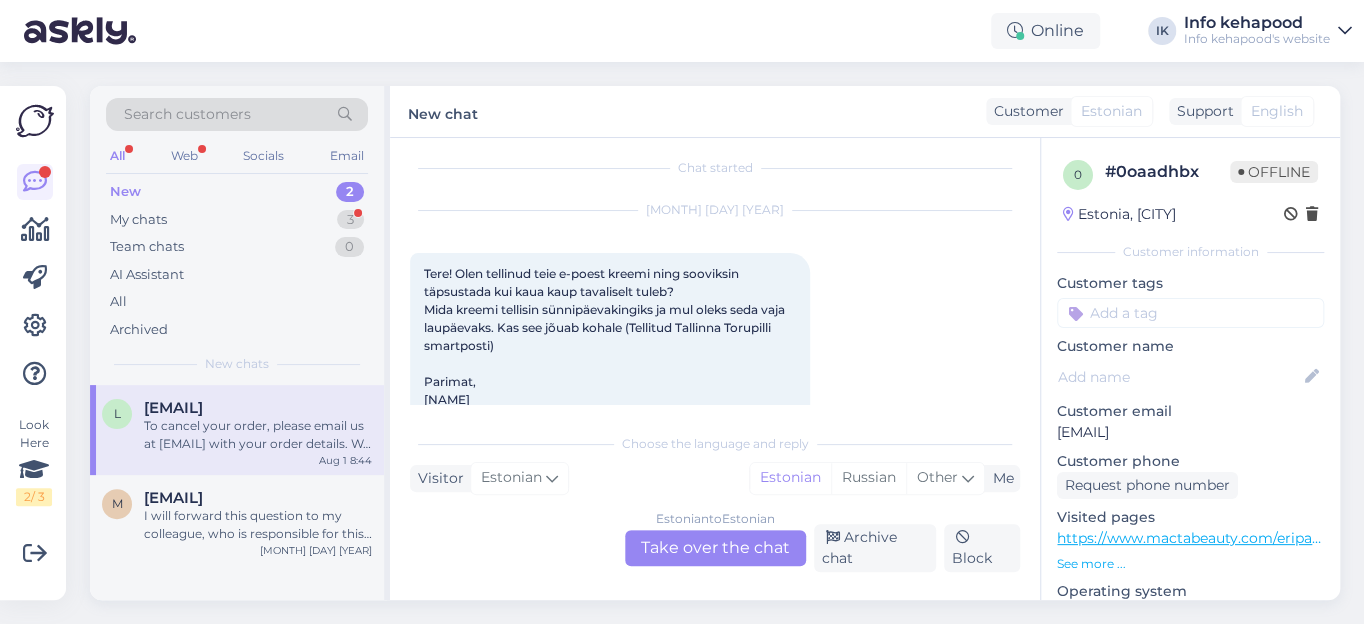 scroll, scrollTop: 0, scrollLeft: 0, axis: both 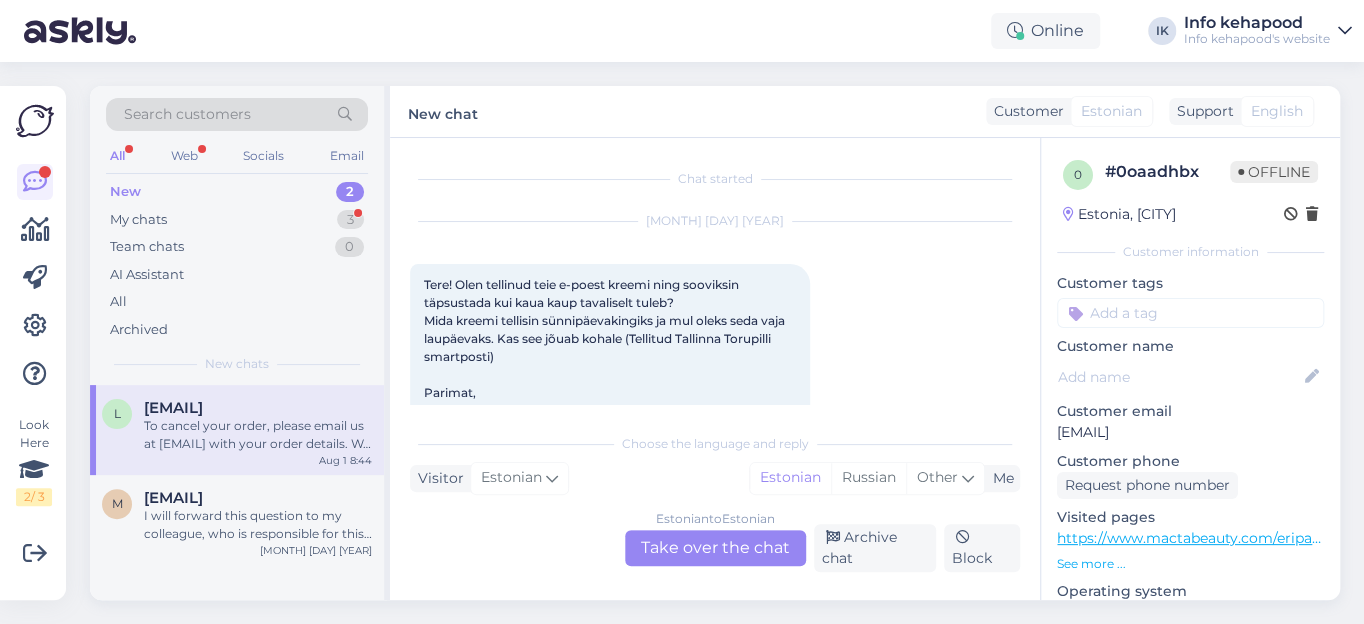 click on "To cancel your order, please email us at [EMAIL] with your order details. We will help you with the cancellation. You can also visit our store to buy the item directly if you prefer." at bounding box center (258, 435) 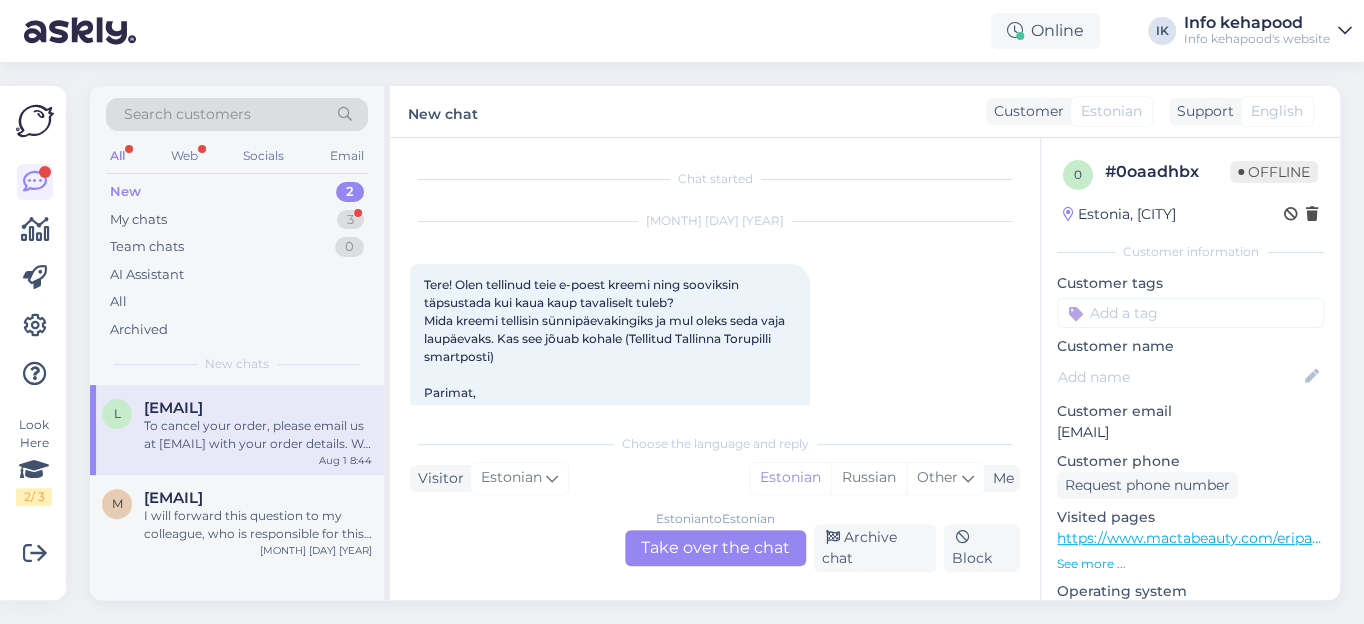 drag, startPoint x: 147, startPoint y: 407, endPoint x: 348, endPoint y: 408, distance: 201.00249 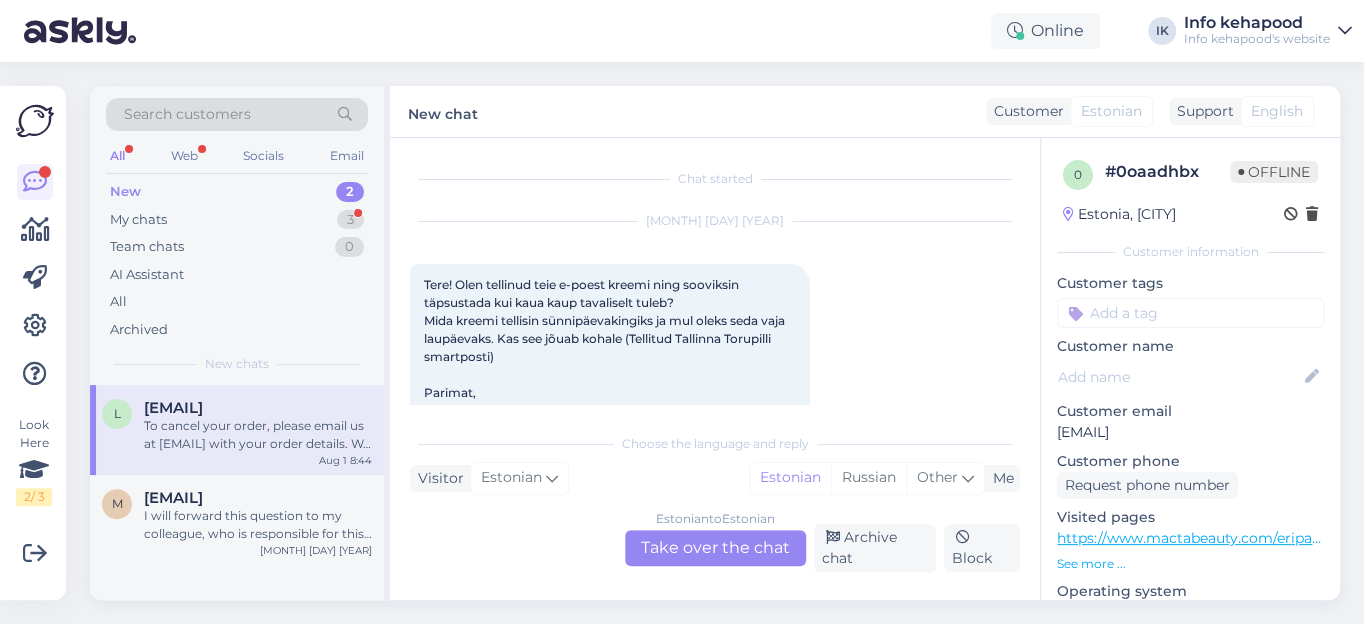 click on "[EMAIL]" at bounding box center (173, 408) 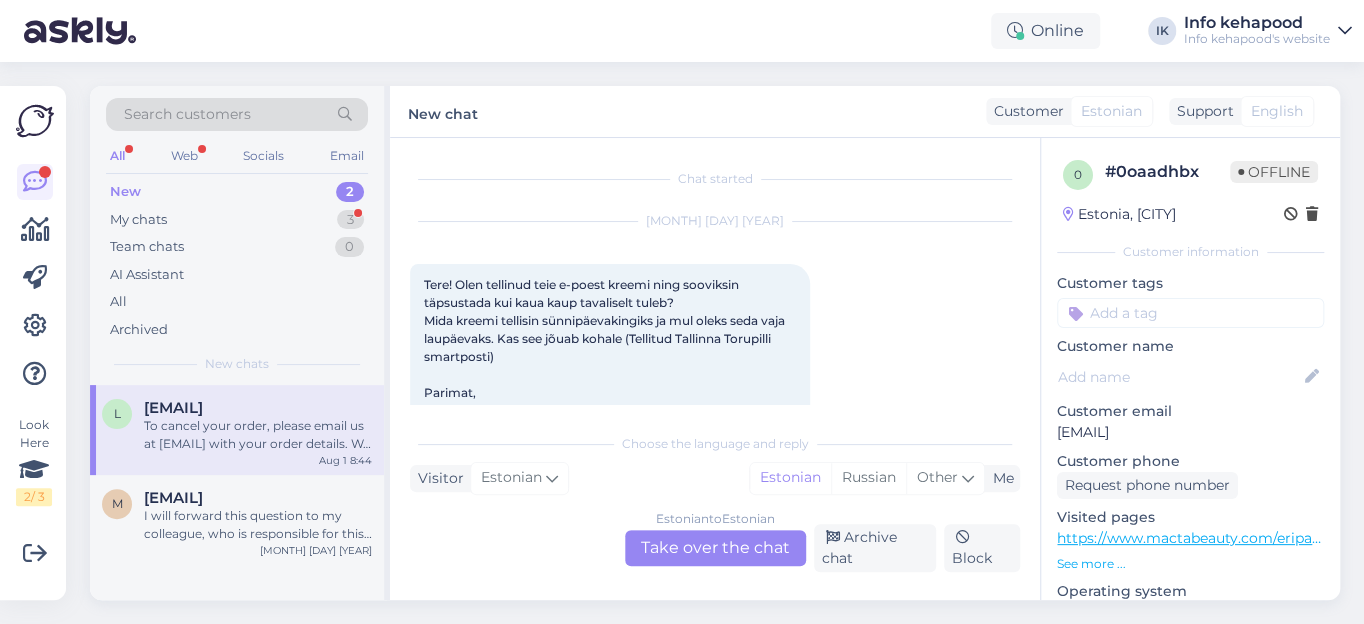 copy on "ina.gostishcheva@[EMAIL]" 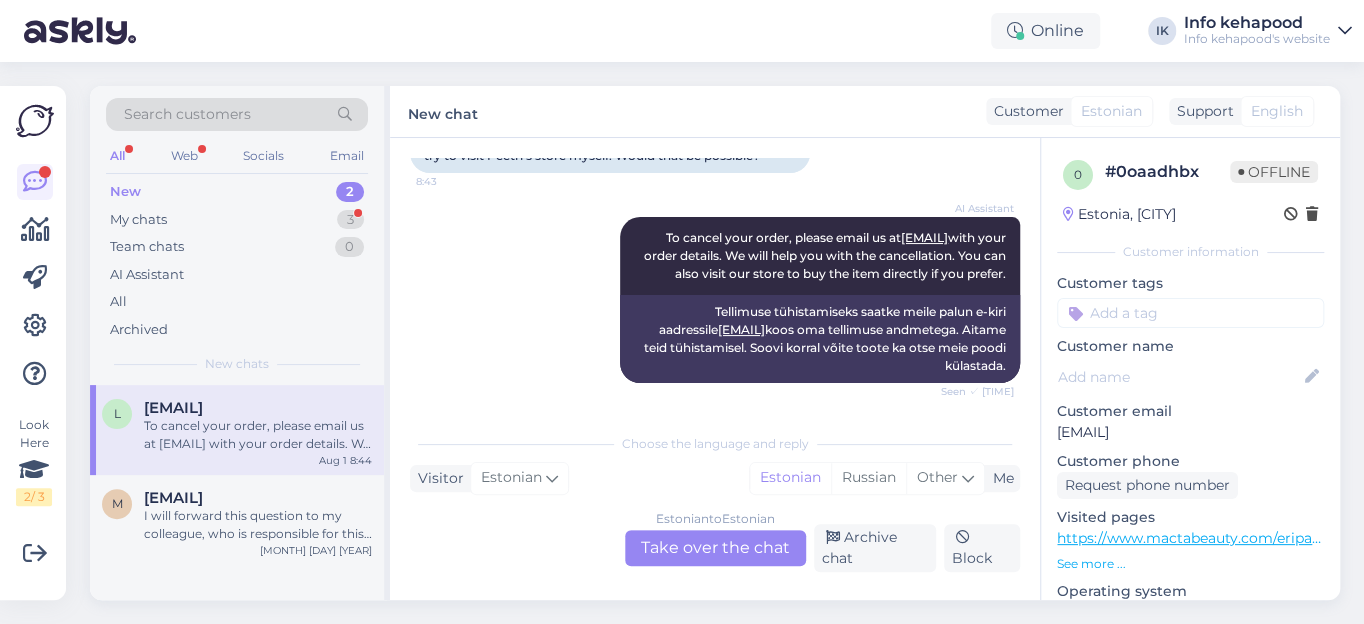 scroll, scrollTop: 1649, scrollLeft: 0, axis: vertical 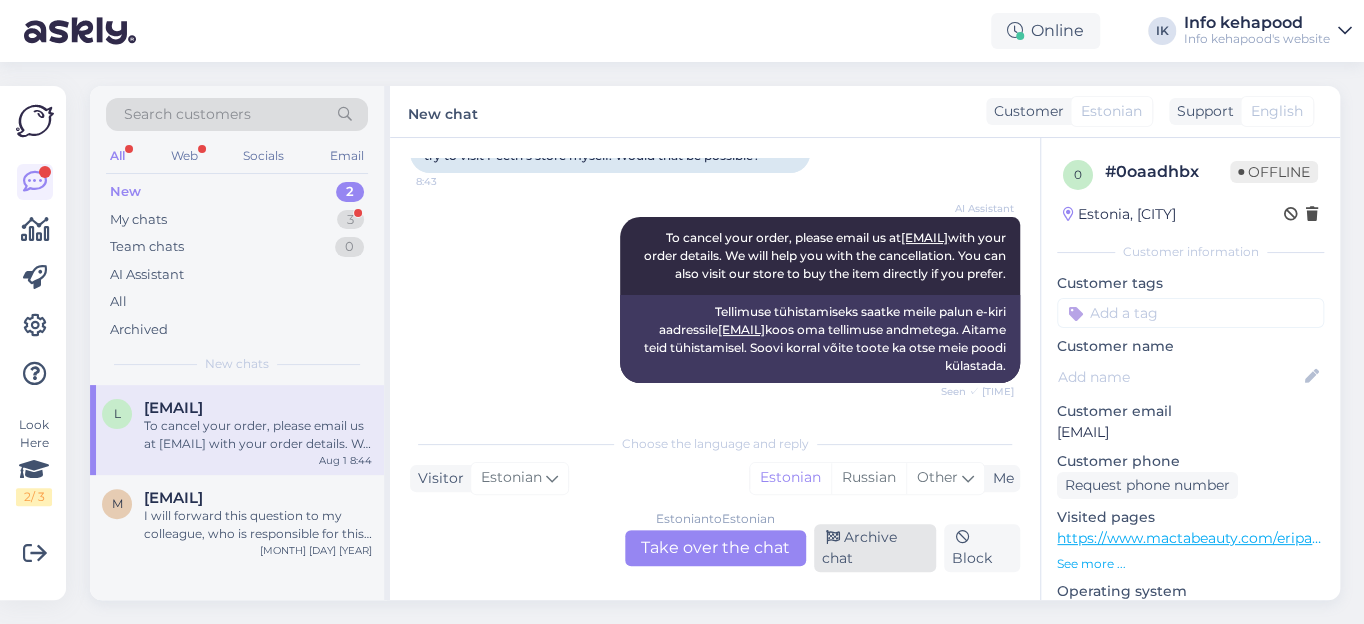 click on "Archive chat" at bounding box center (875, 548) 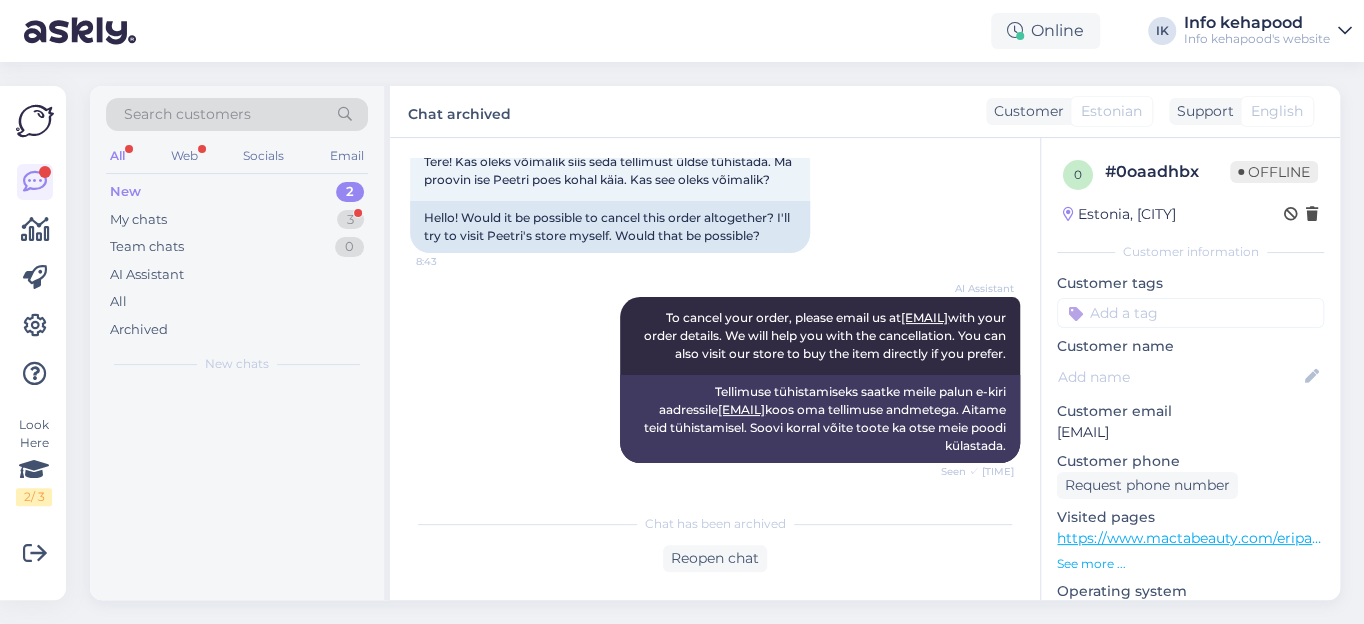 scroll, scrollTop: 1569, scrollLeft: 0, axis: vertical 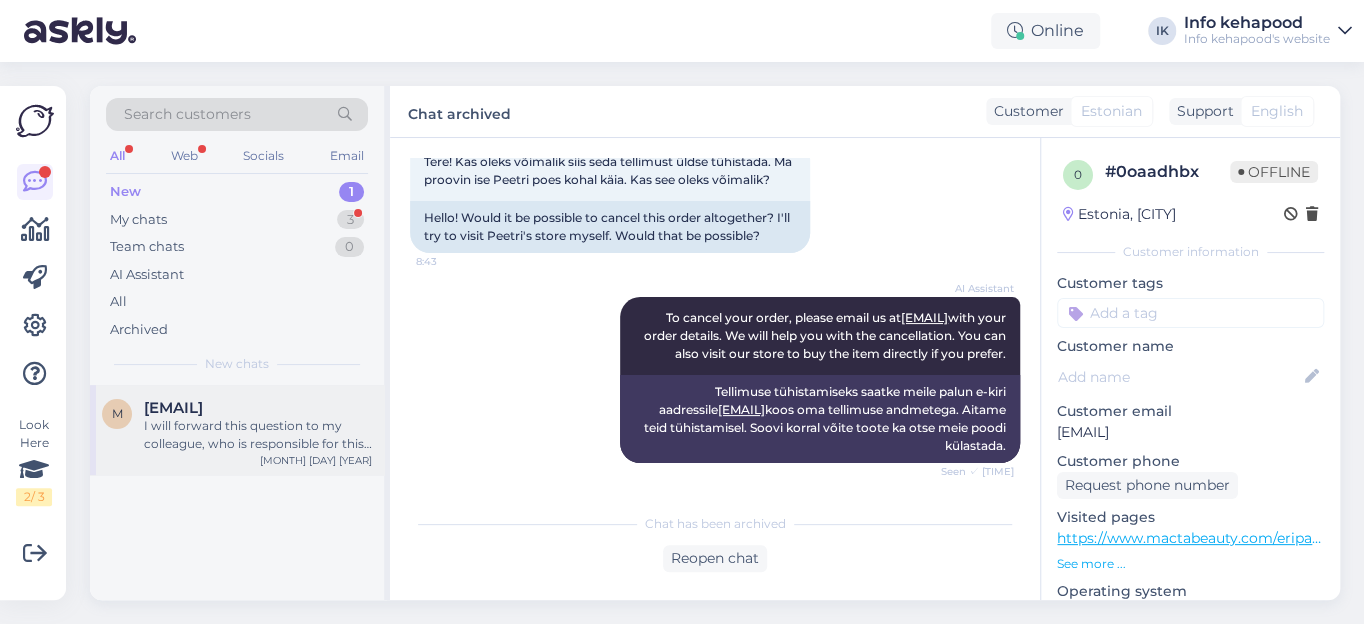 click on "I will forward this question to my colleague, who is responsible for this. The reply will be here during our working hours." at bounding box center (258, 435) 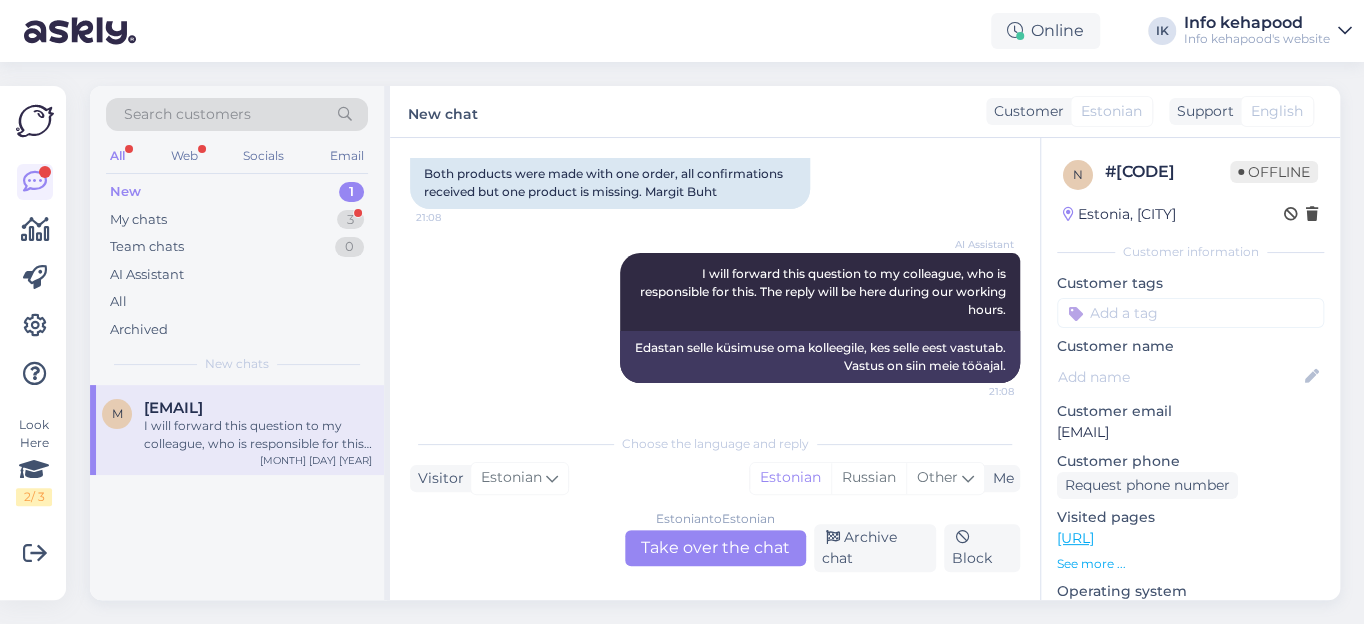 scroll, scrollTop: 529, scrollLeft: 0, axis: vertical 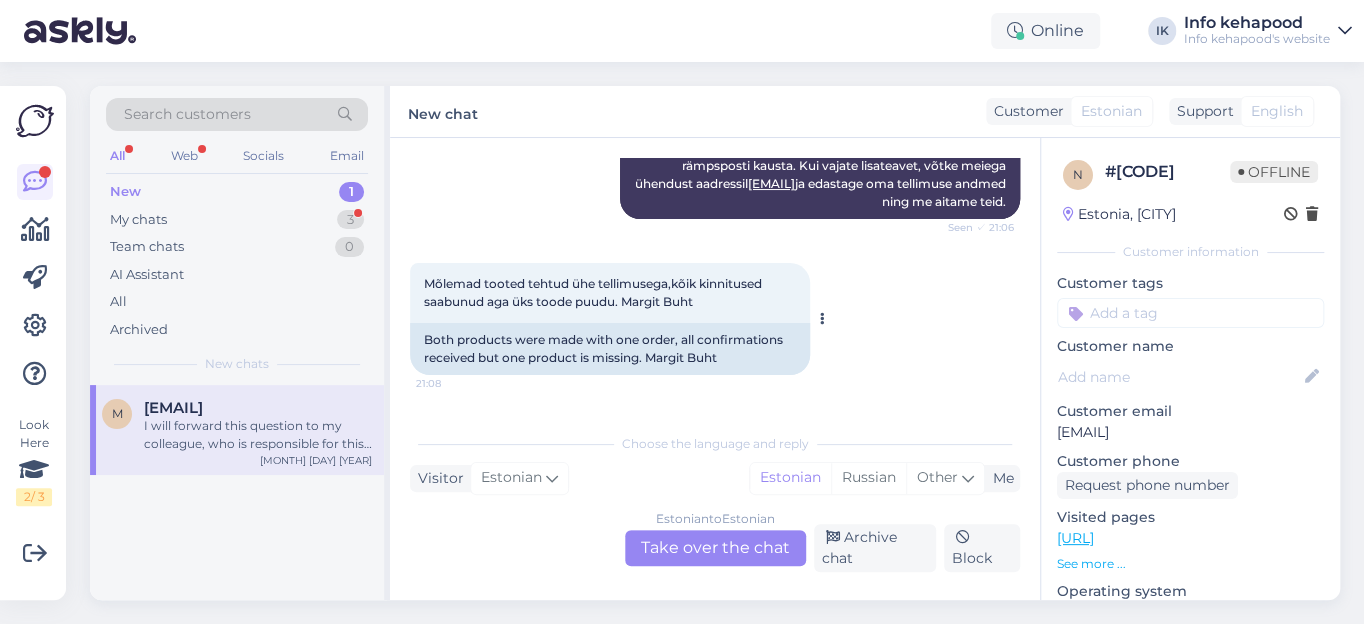 drag, startPoint x: 625, startPoint y: 314, endPoint x: 689, endPoint y: 321, distance: 64.381676 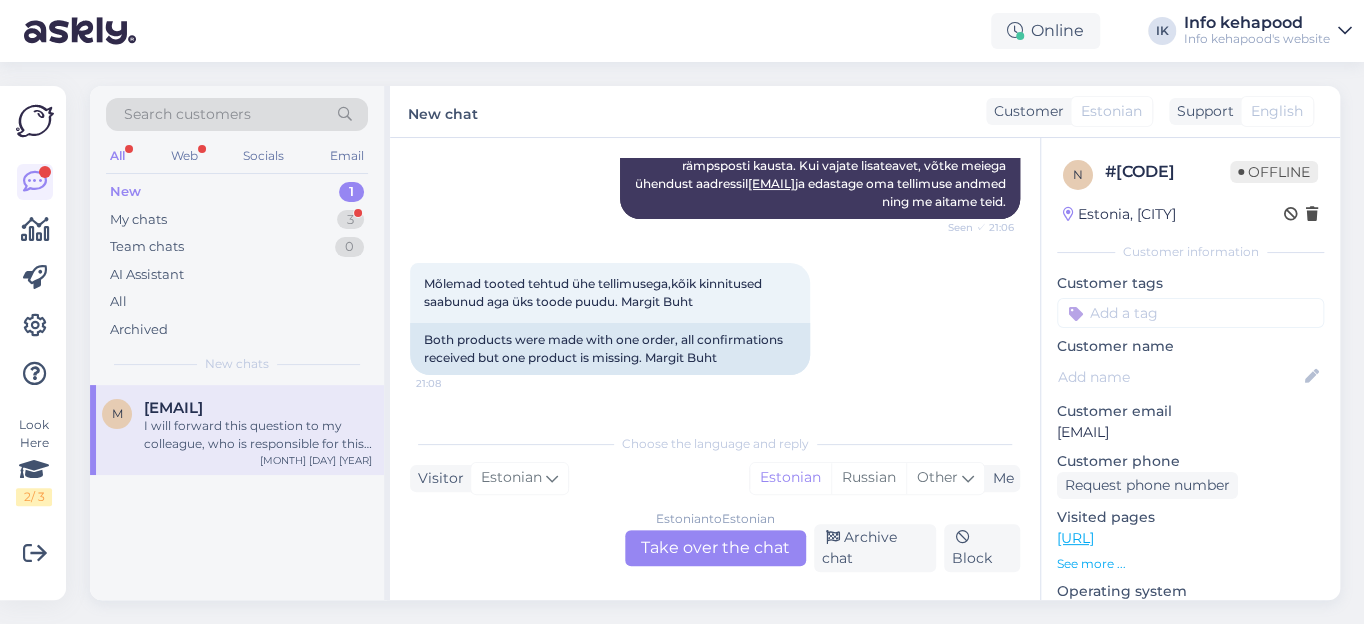 scroll, scrollTop: 711, scrollLeft: 0, axis: vertical 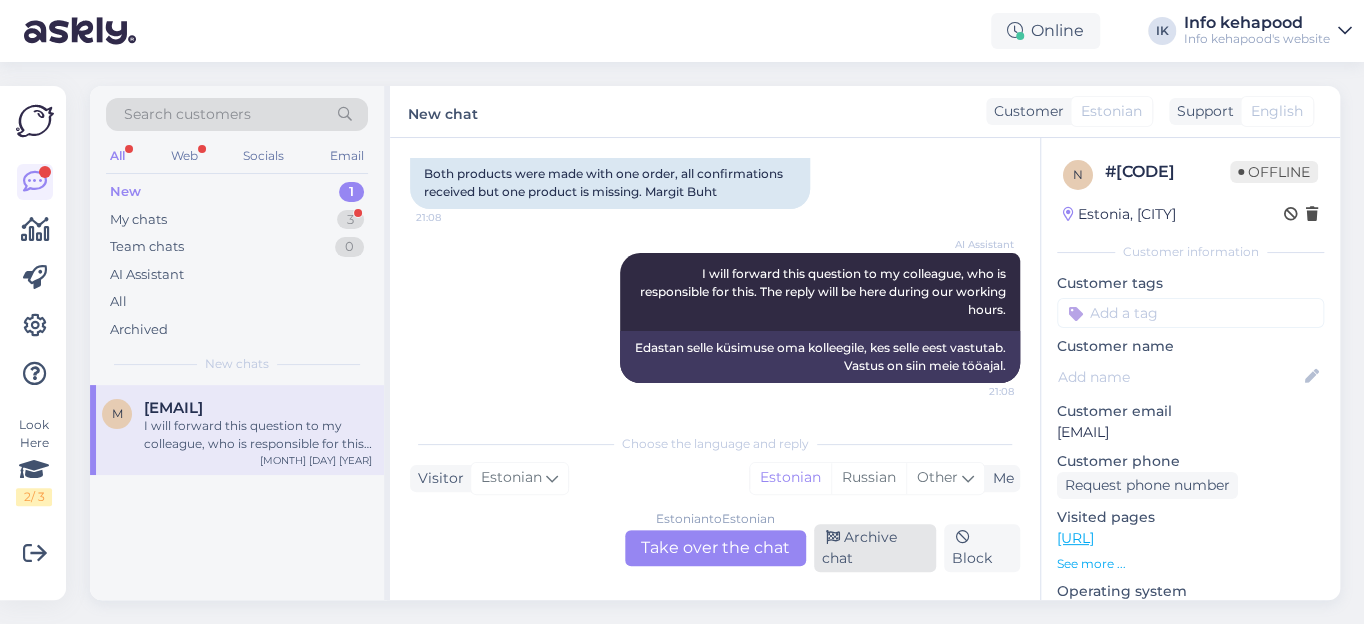 click on "Archive chat" at bounding box center (875, 548) 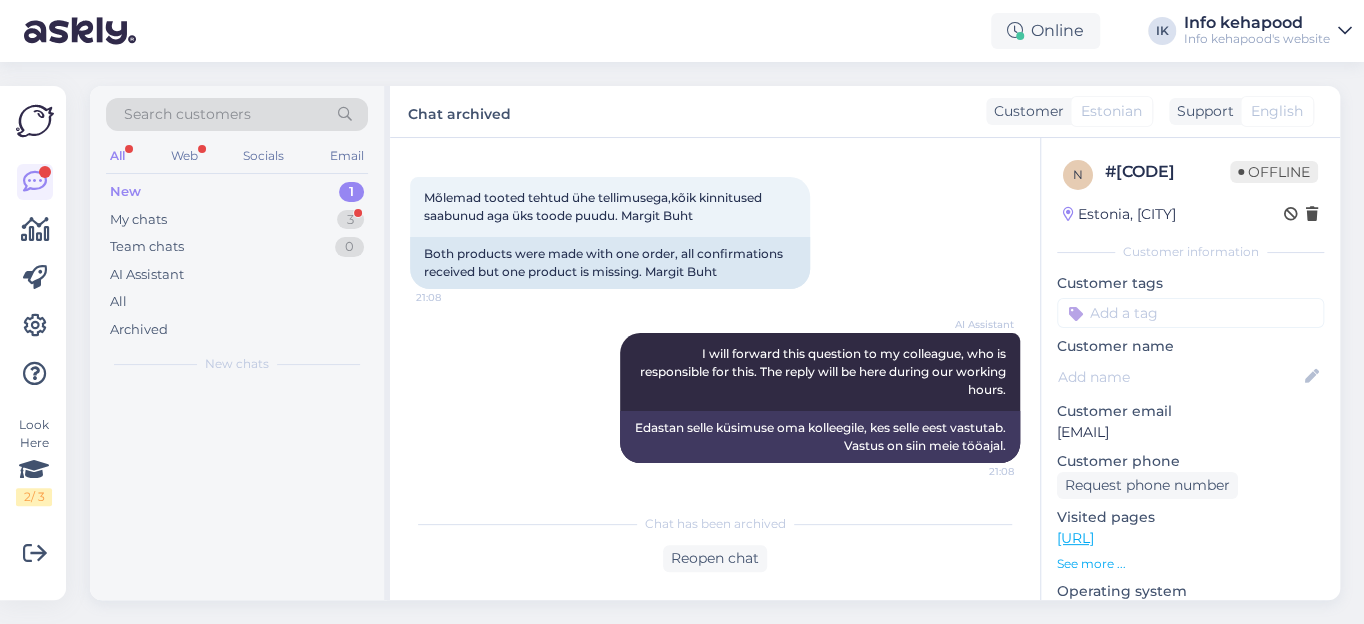 scroll, scrollTop: 632, scrollLeft: 0, axis: vertical 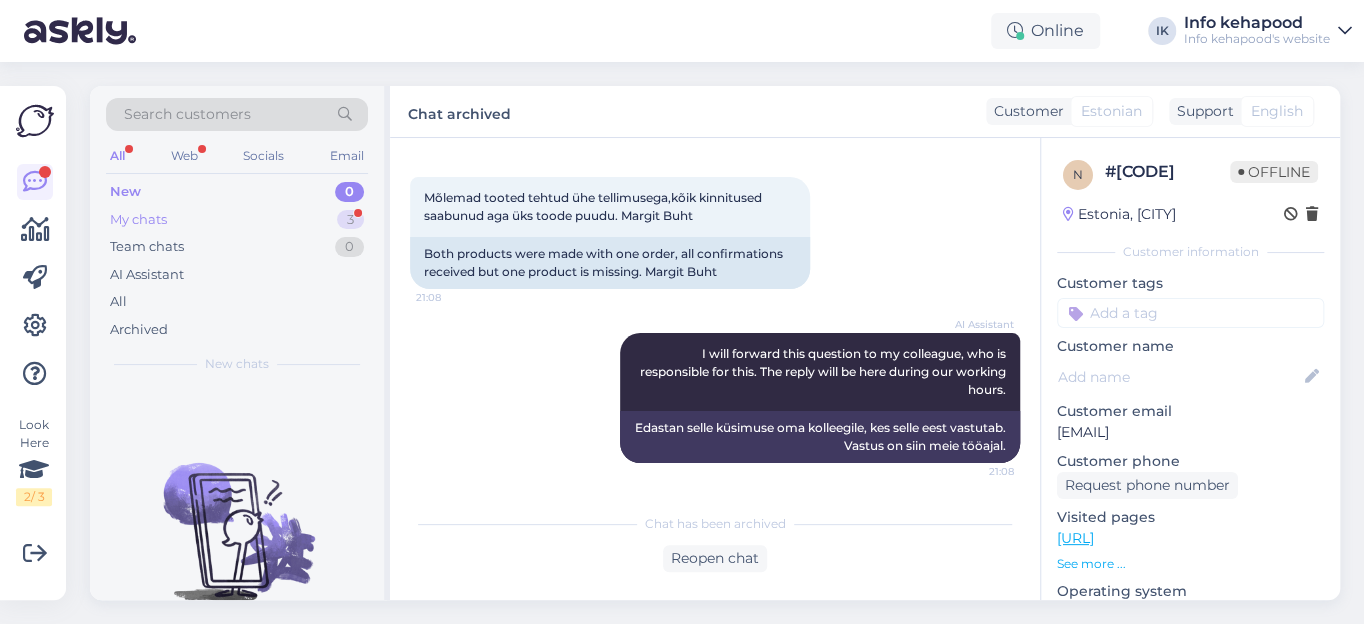 click on "My chats" at bounding box center [138, 220] 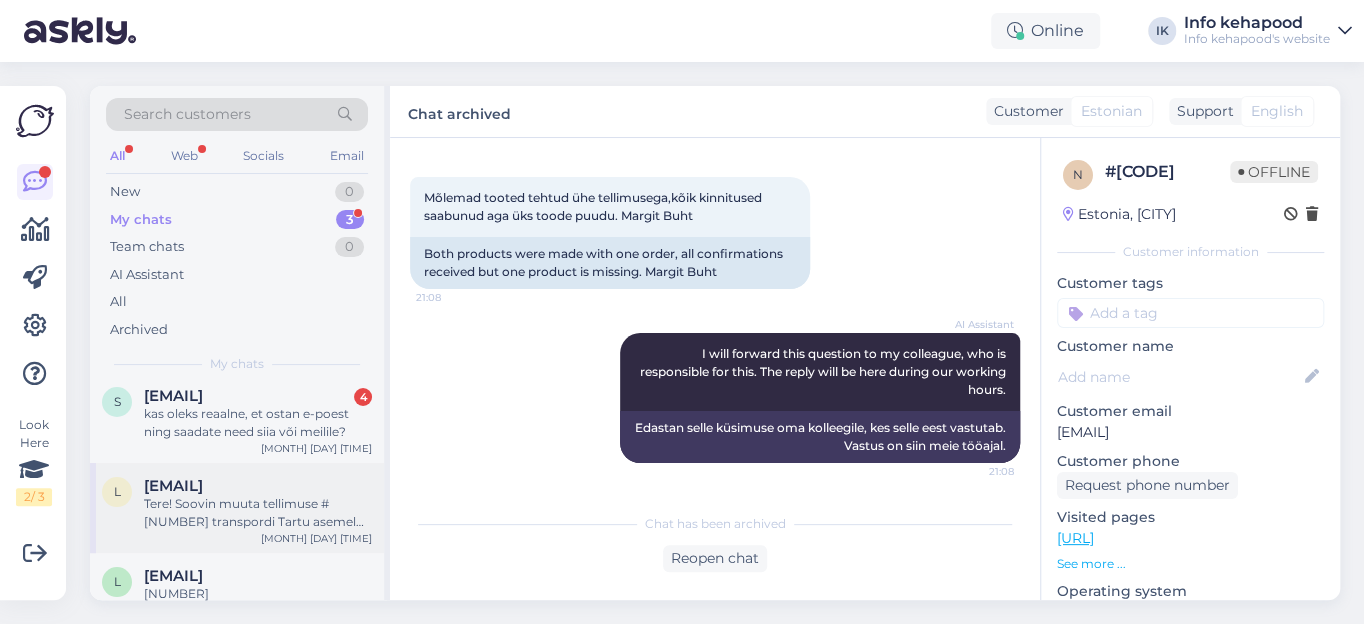 scroll, scrollTop: 0, scrollLeft: 0, axis: both 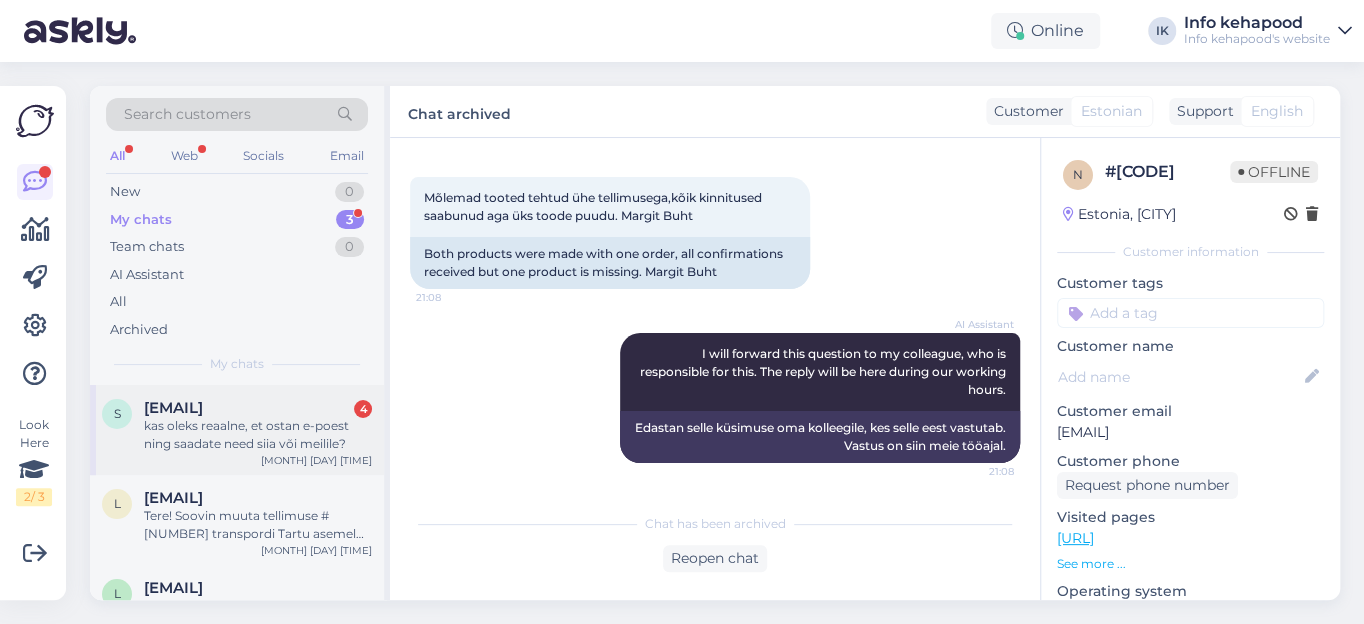 click on "[EMAIL]" at bounding box center (173, 408) 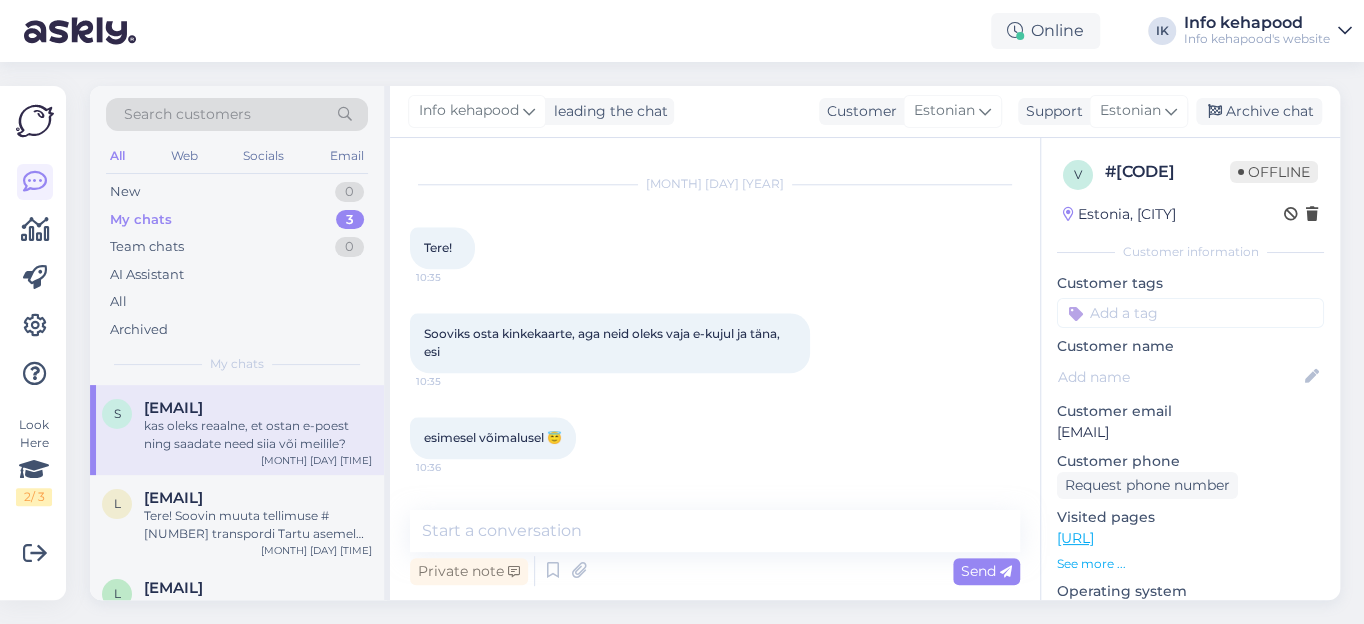 scroll, scrollTop: 1144, scrollLeft: 0, axis: vertical 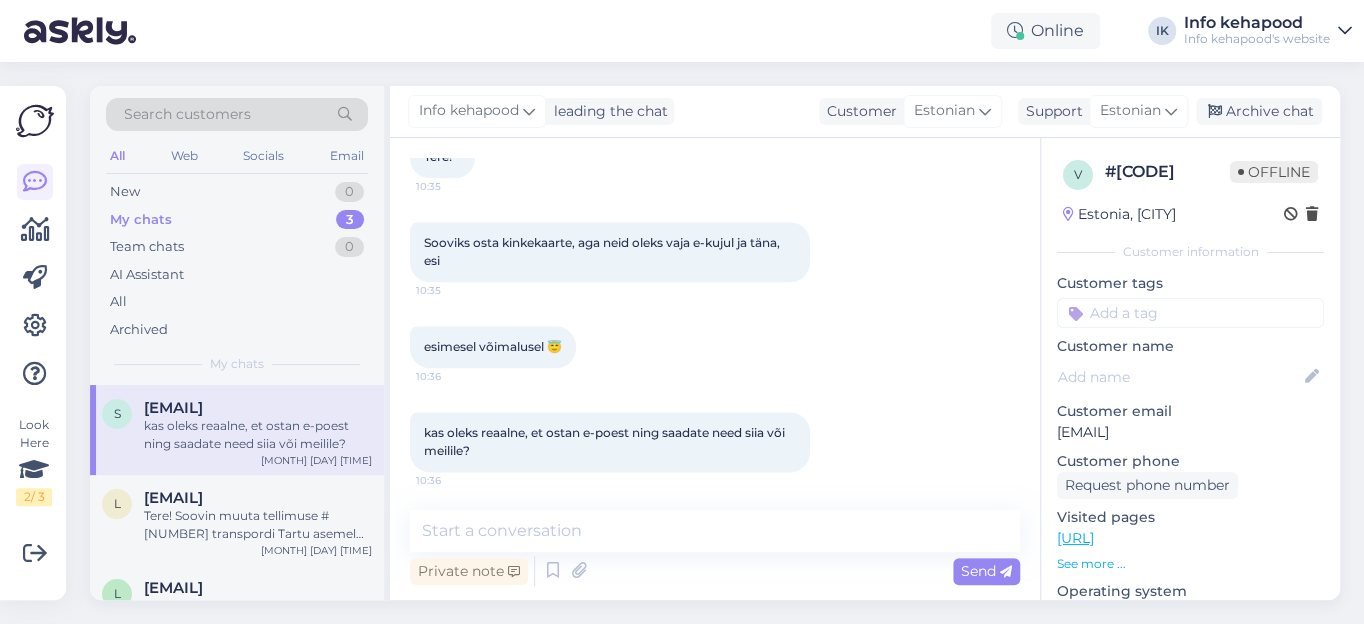 drag, startPoint x: 140, startPoint y: 407, endPoint x: 283, endPoint y: 407, distance: 143 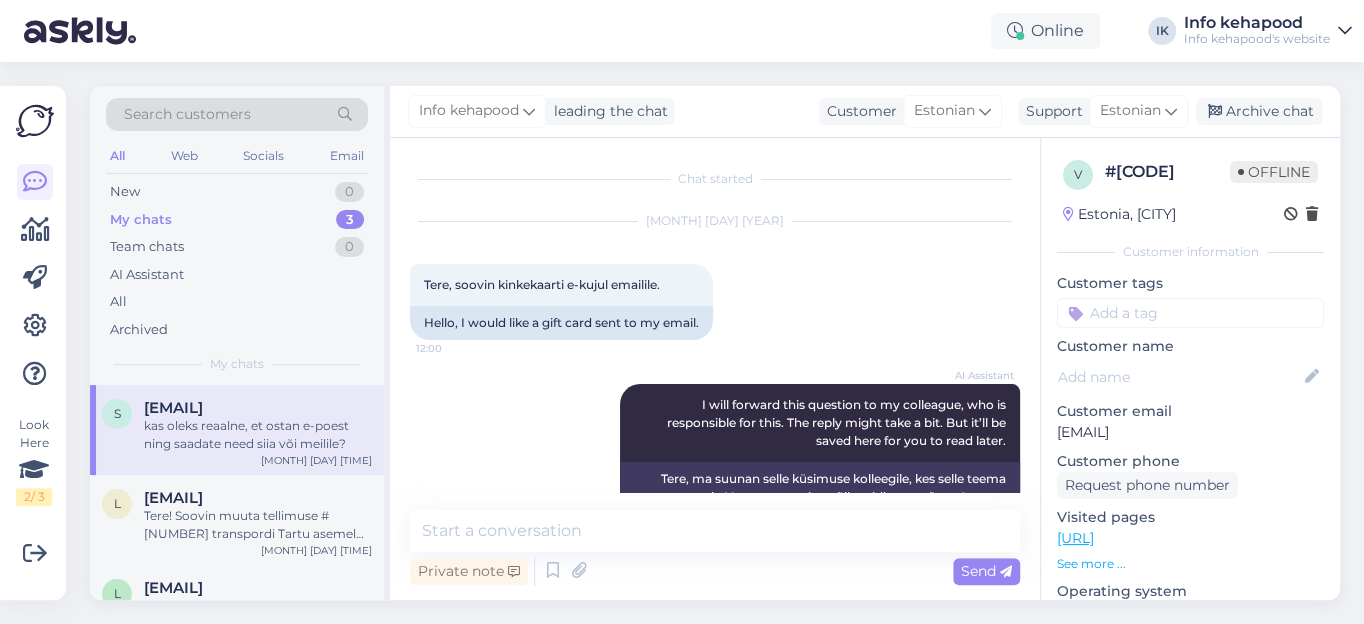 copy on "[EMAIL]" 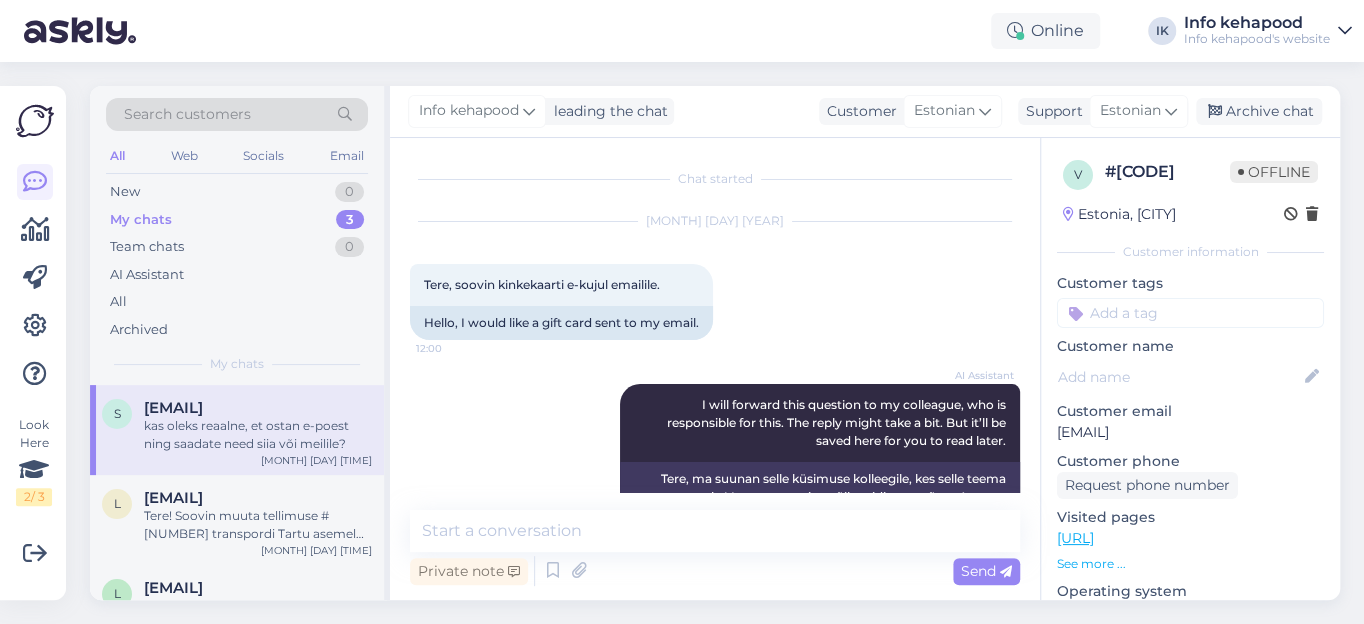 click on "Search customers" at bounding box center [187, 114] 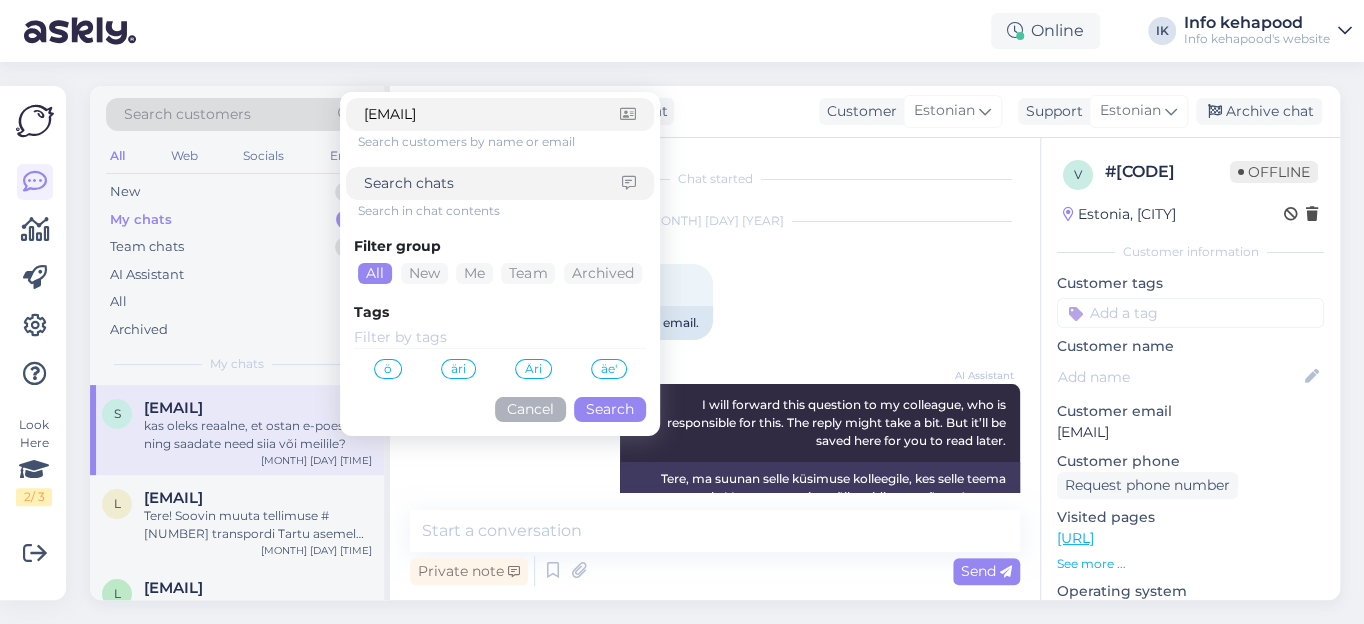 type on "[EMAIL]" 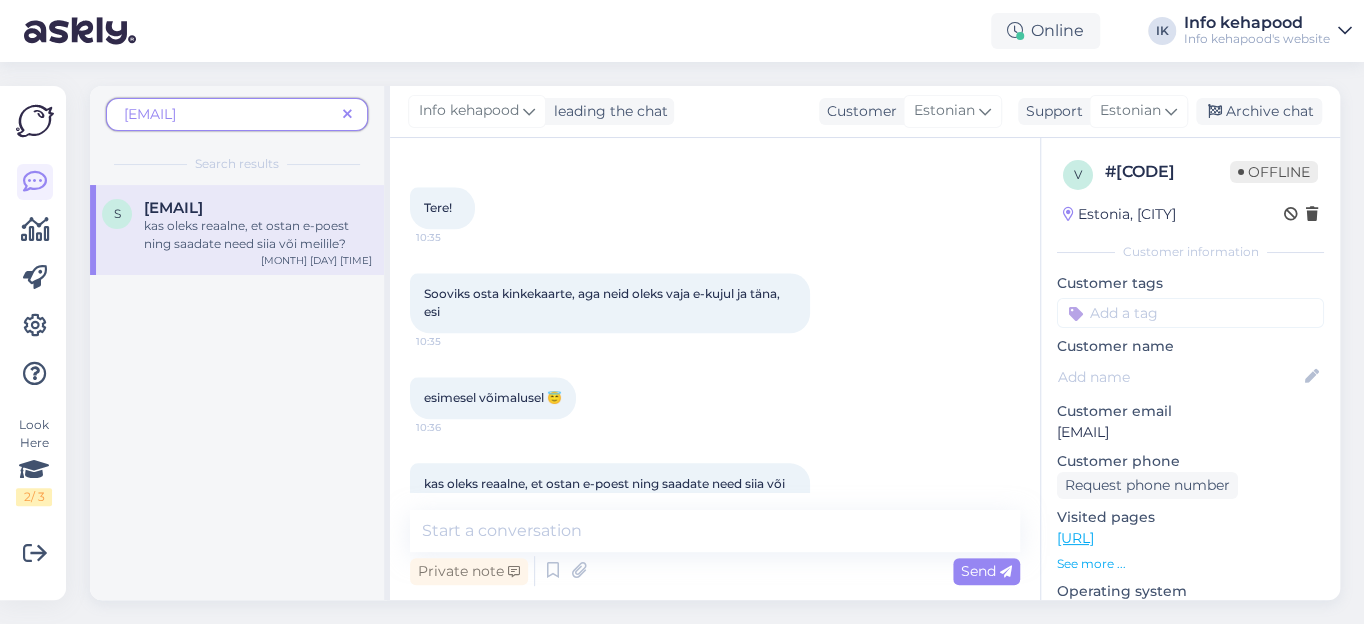 scroll, scrollTop: 1144, scrollLeft: 0, axis: vertical 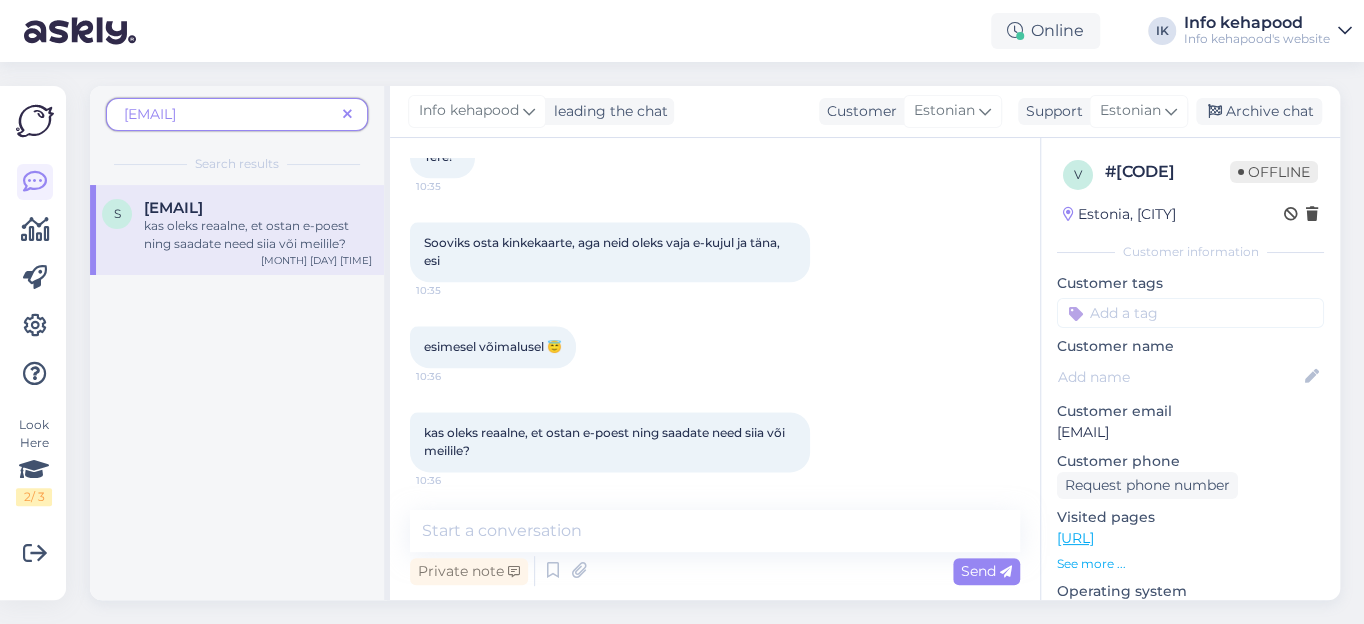 click on "[EMAIL]" at bounding box center (173, 208) 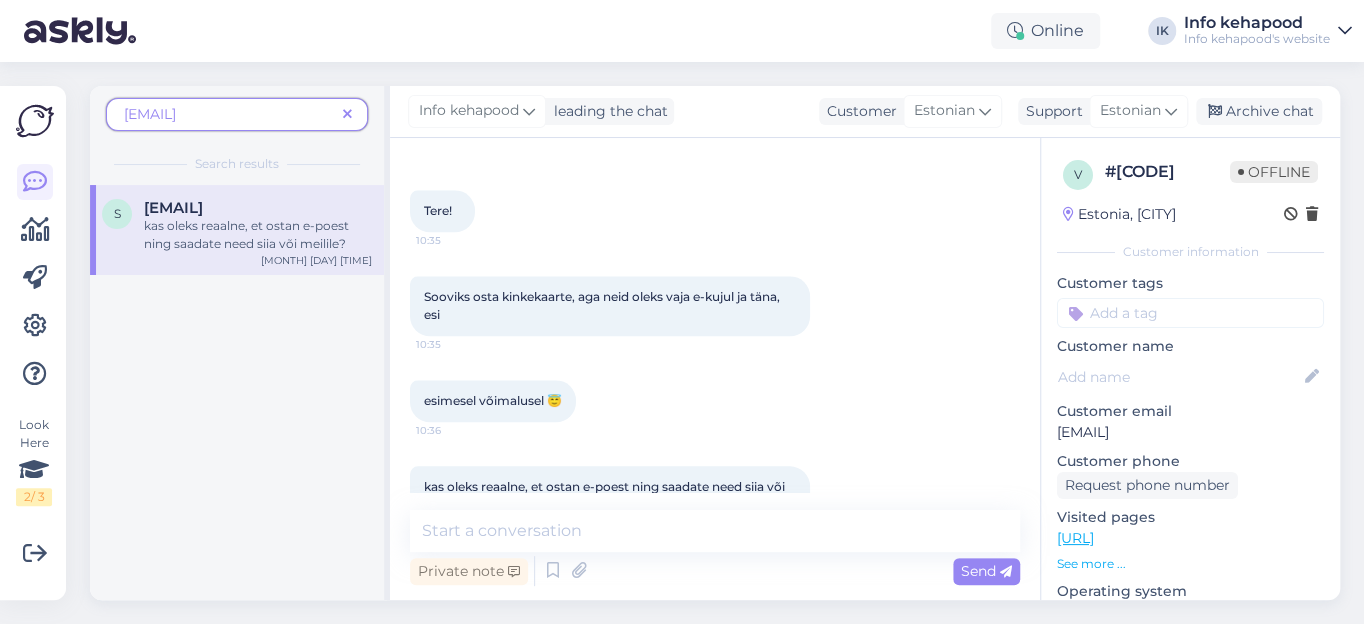 scroll, scrollTop: 1144, scrollLeft: 0, axis: vertical 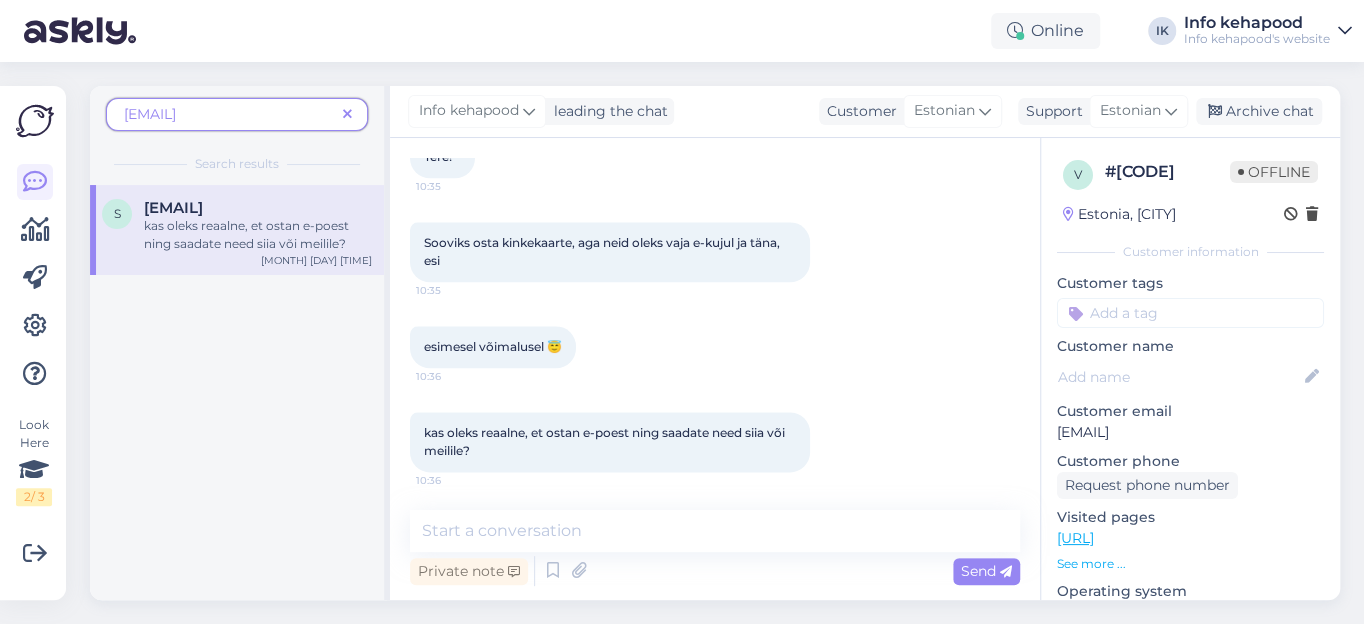 click at bounding box center [347, 115] 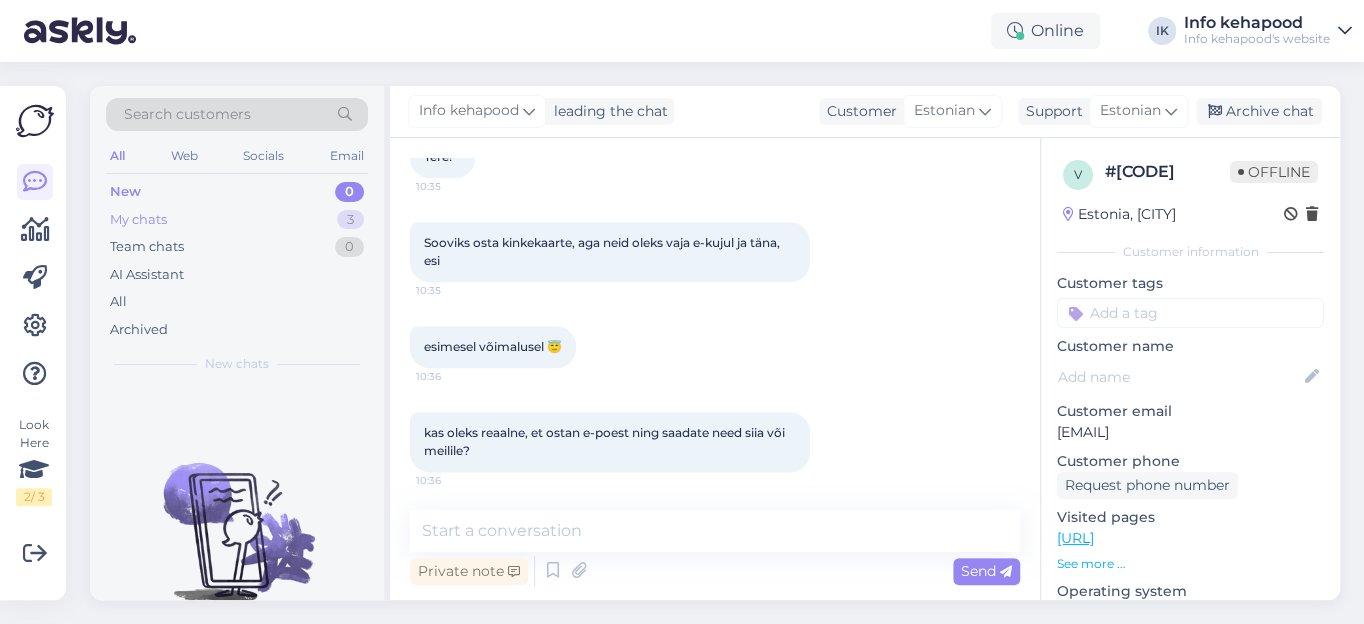 click on "My chats" at bounding box center (138, 220) 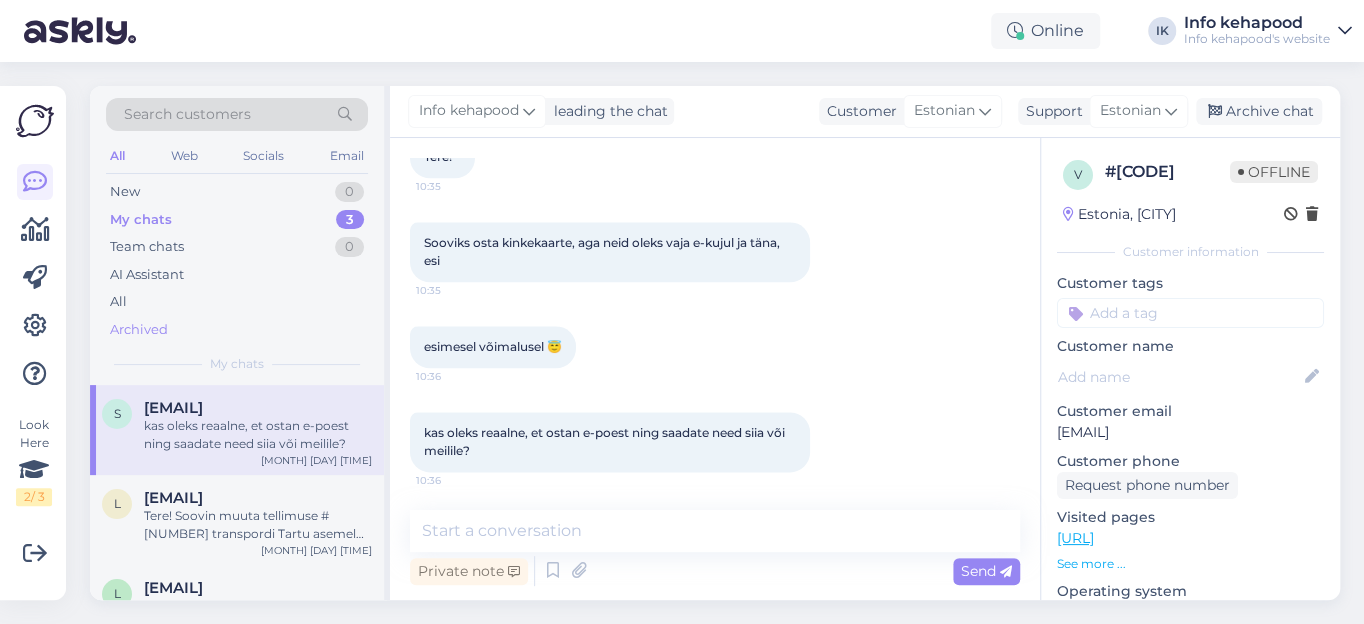 click on "Archived" at bounding box center [139, 330] 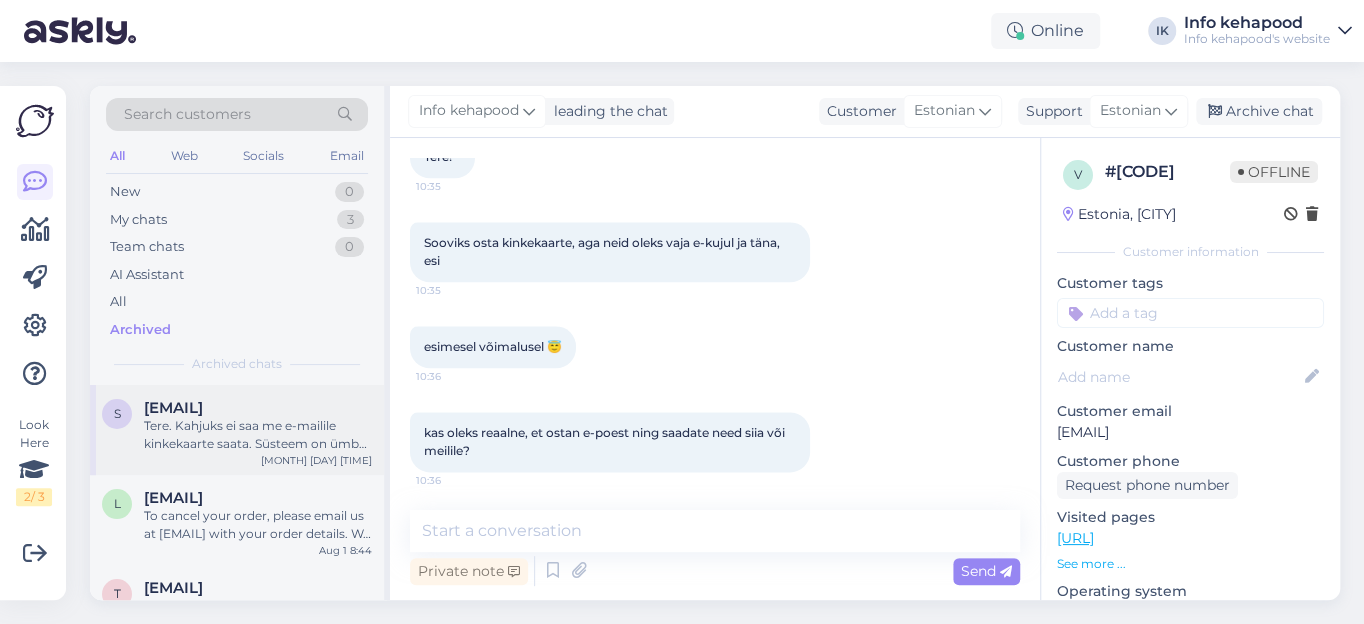 click on "[EMAIL]" at bounding box center [173, 408] 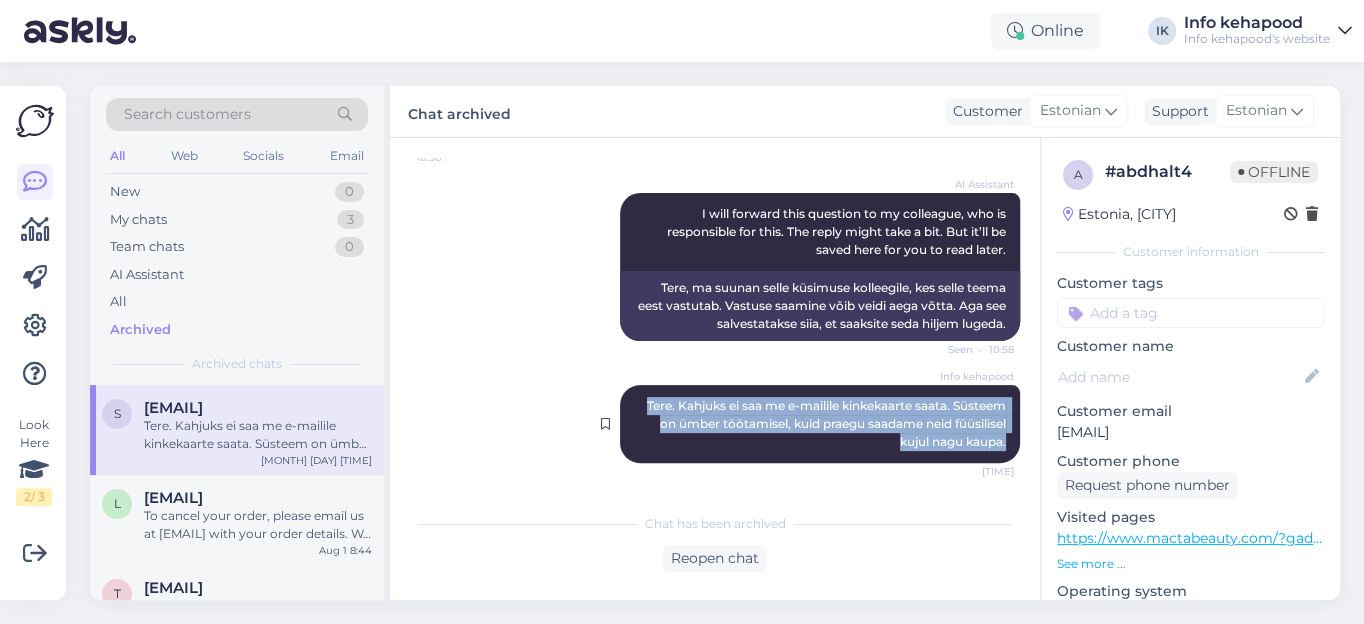 drag, startPoint x: 626, startPoint y: 403, endPoint x: 993, endPoint y: 447, distance: 369.6282 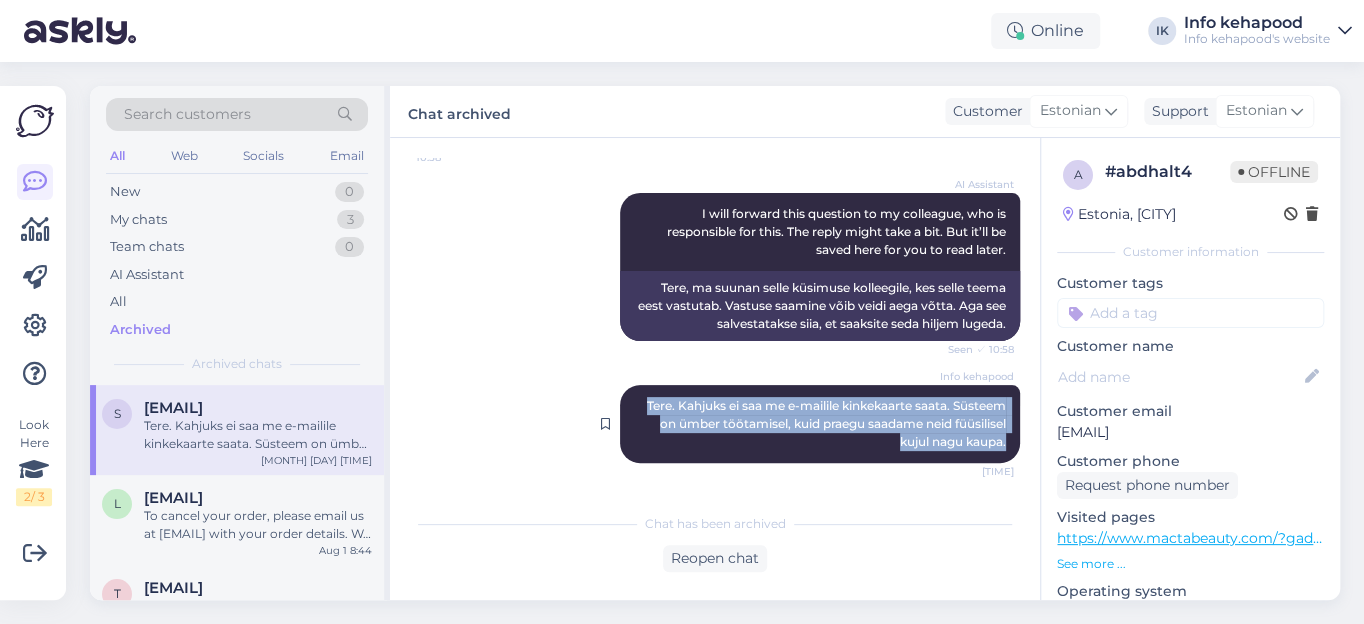 click on "Info kehapood Tere. Kahjuks ei saa me e-mailile kinkekaarte saata. Süsteem on ümber töötamisel, kuid praegu saadame neid füüsilisel kujul nagu kaupa. [TIME]" at bounding box center [820, 424] 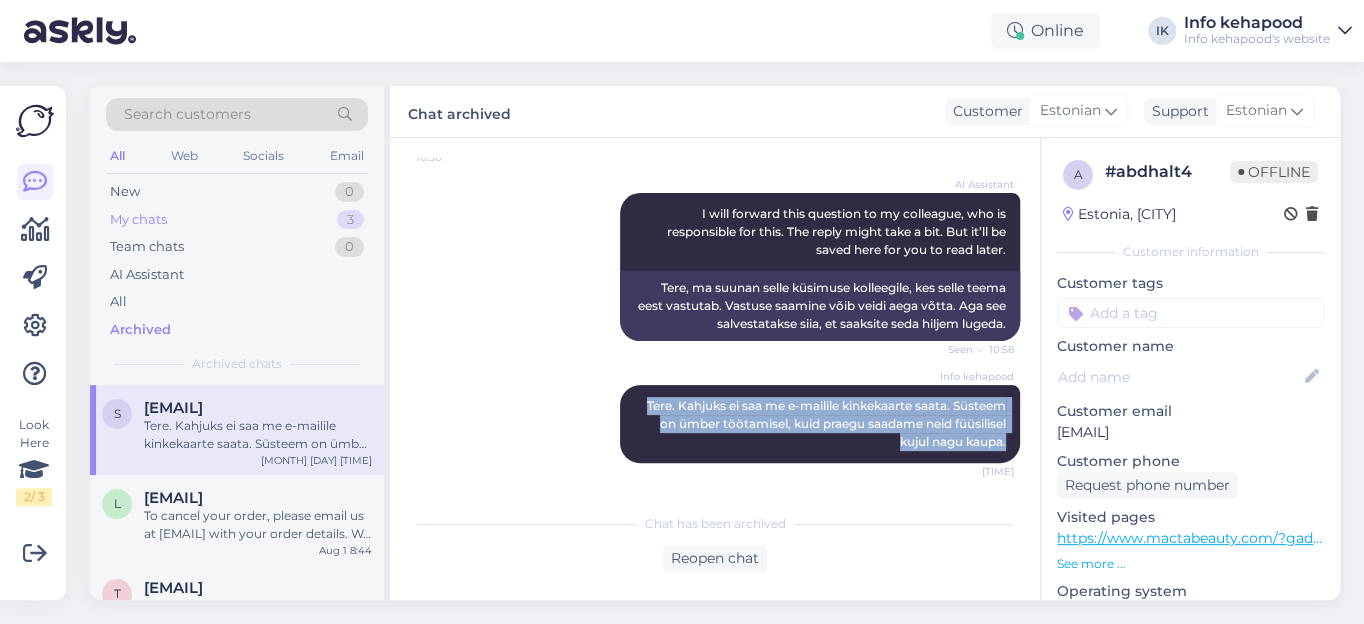 click on "My chats" at bounding box center [138, 220] 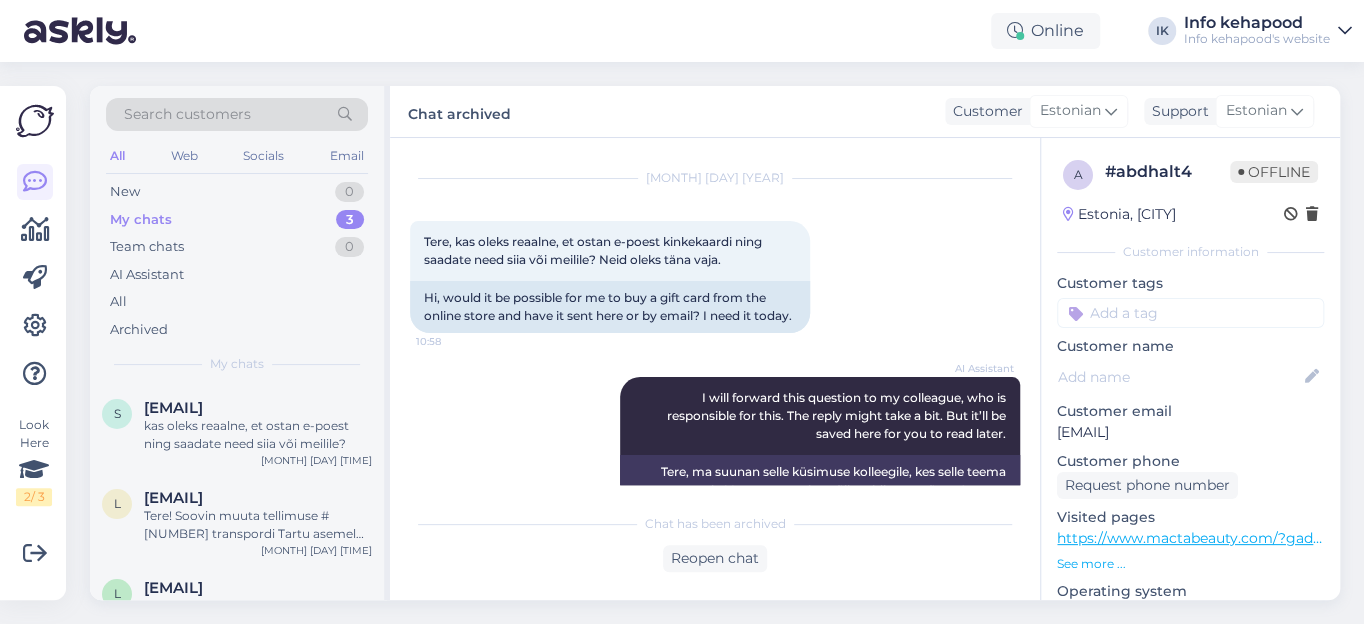 scroll, scrollTop: 0, scrollLeft: 0, axis: both 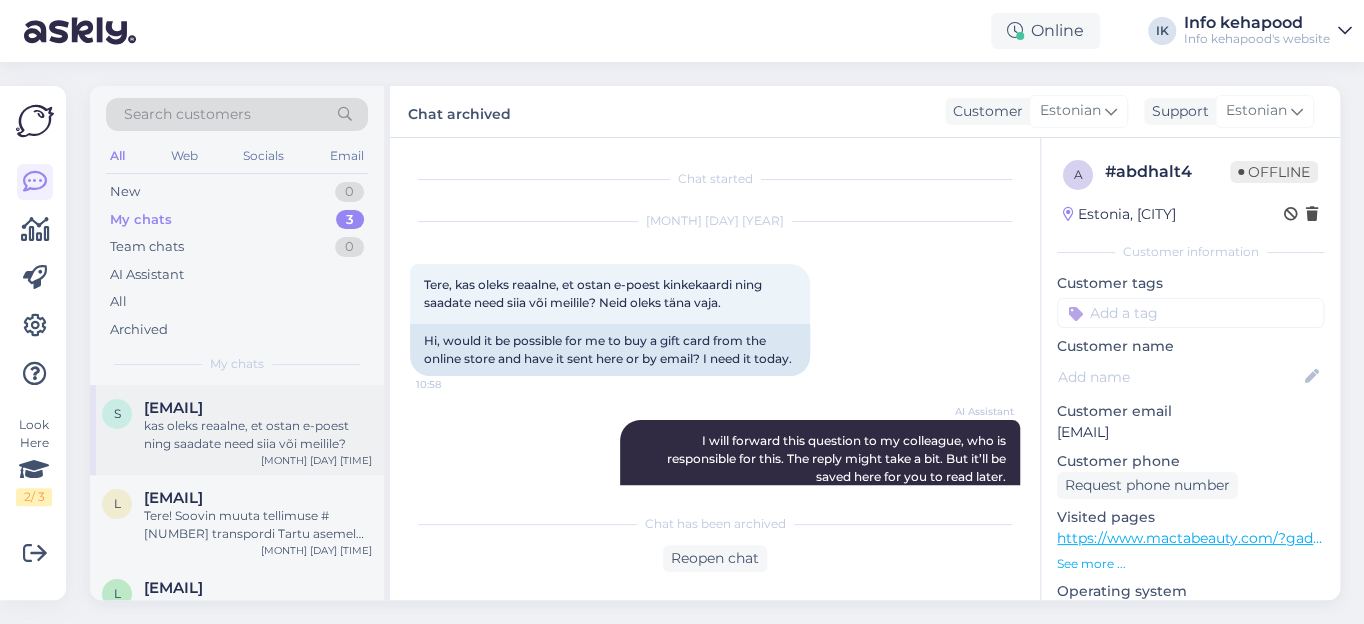 click on "[EMAIL]" at bounding box center (173, 408) 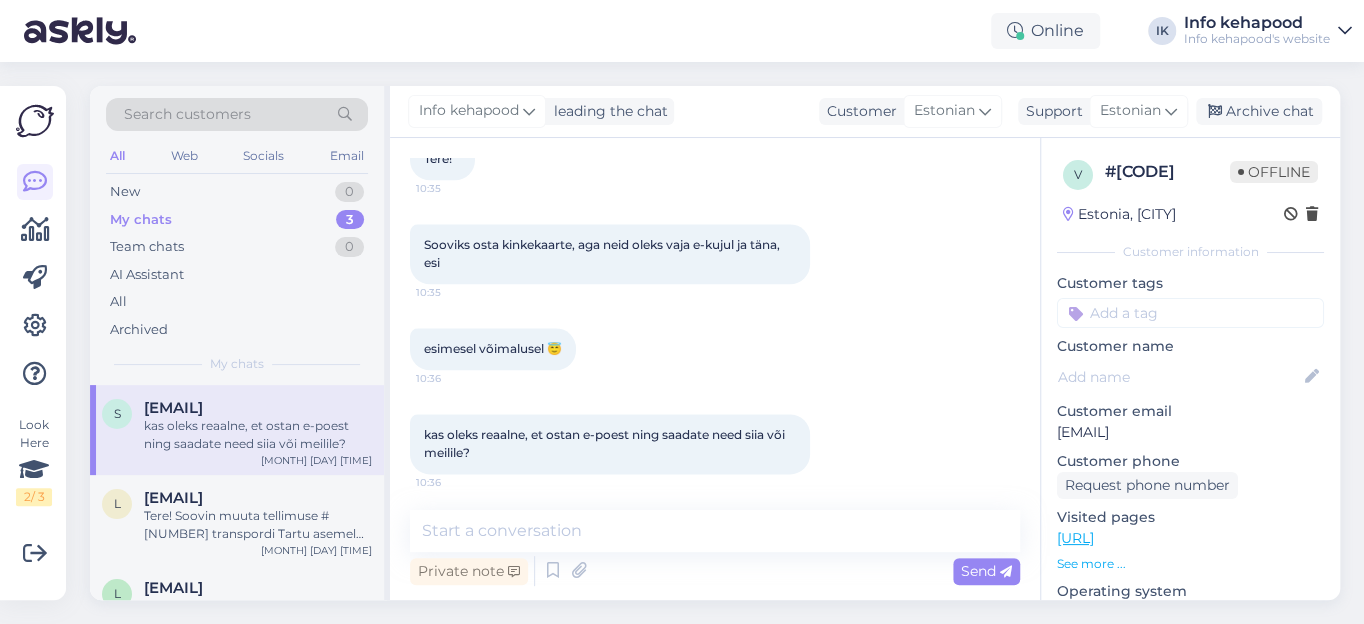 scroll, scrollTop: 1144, scrollLeft: 0, axis: vertical 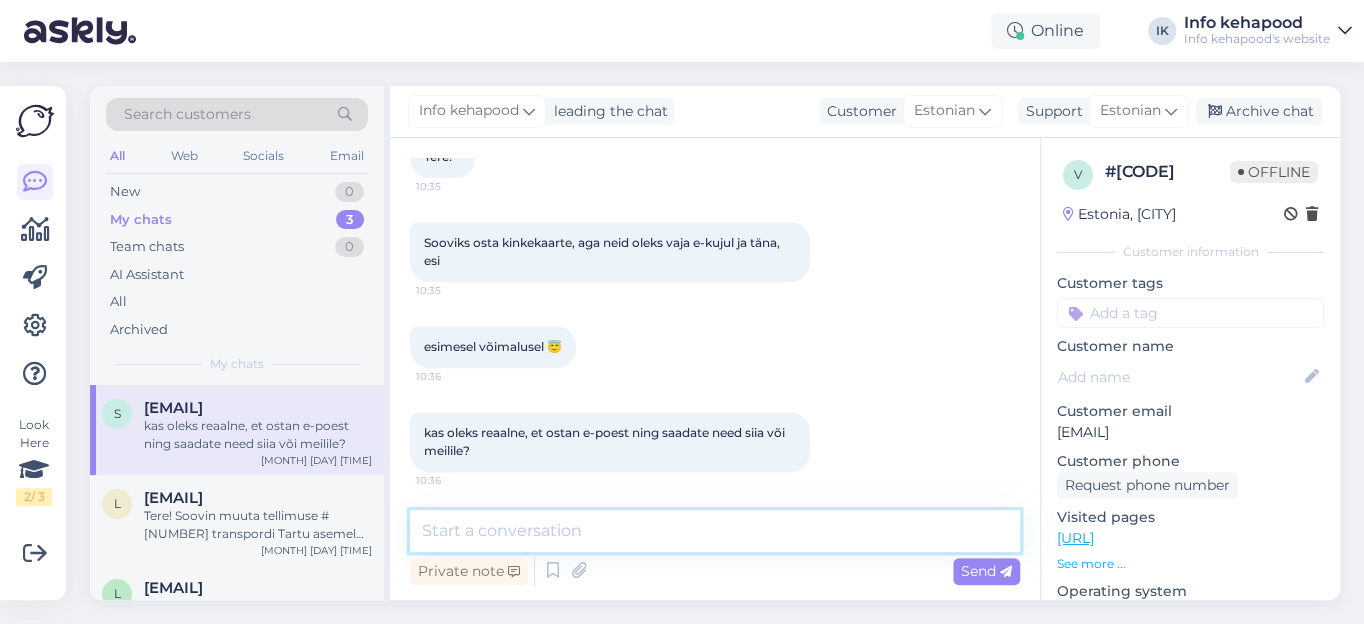 click at bounding box center [715, 531] 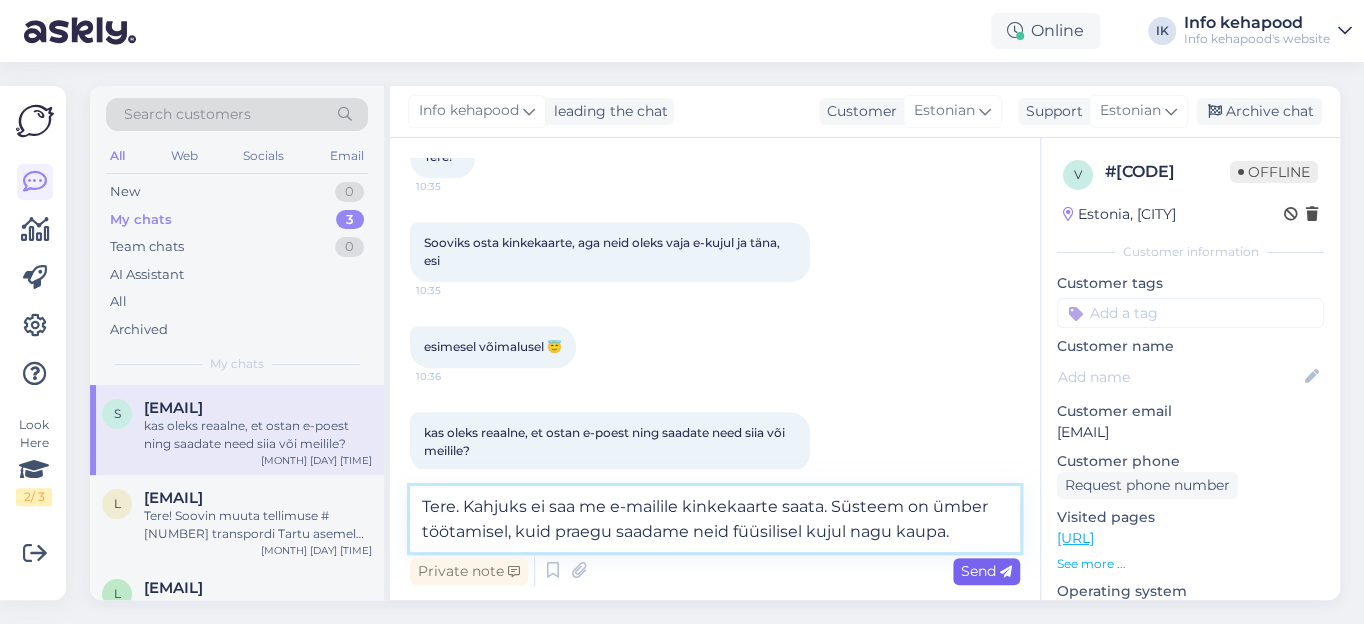 type on "Tere. Kahjuks ei saa me e-mailile kinkekaarte saata. Süsteem on ümber töötamisel, kuid praegu saadame neid füüsilisel kujul nagu kaupa." 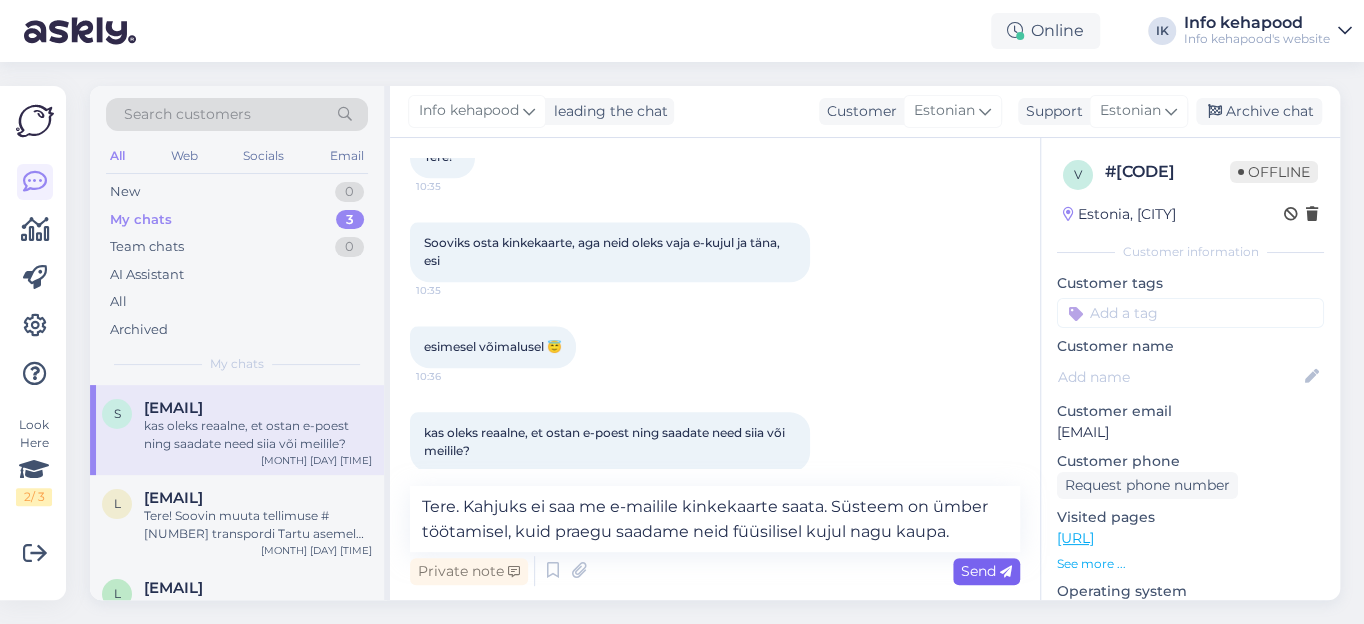 click on "Send" at bounding box center (986, 571) 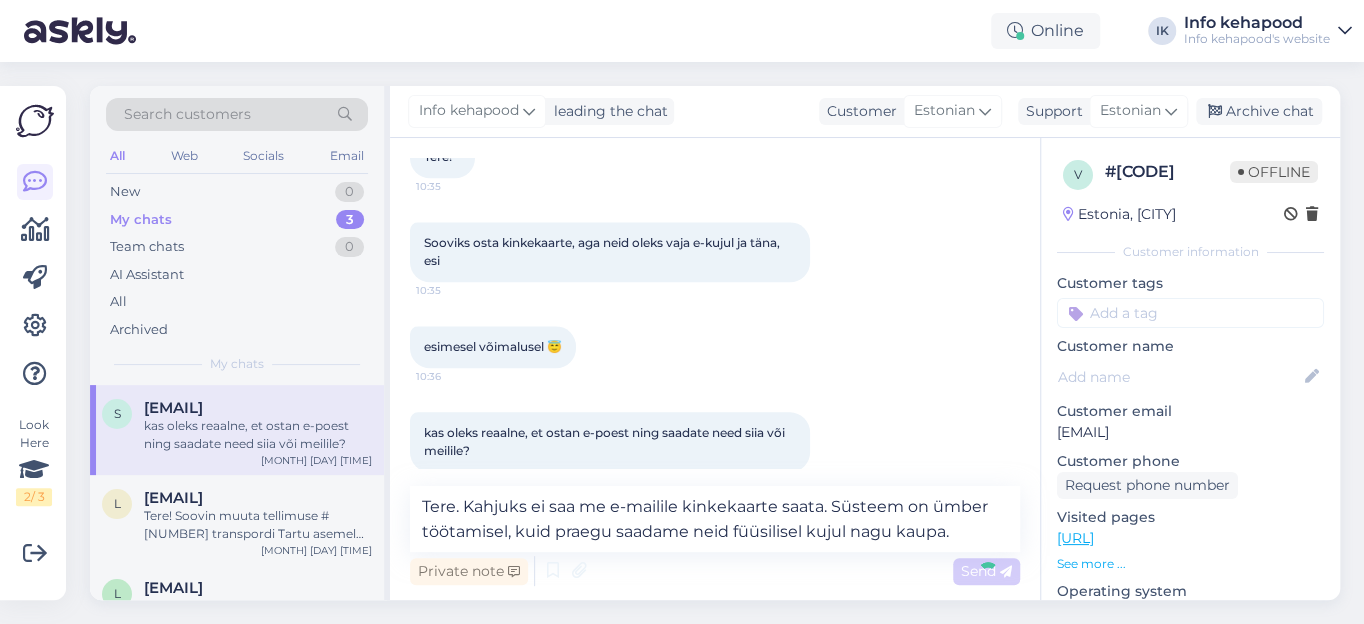 type 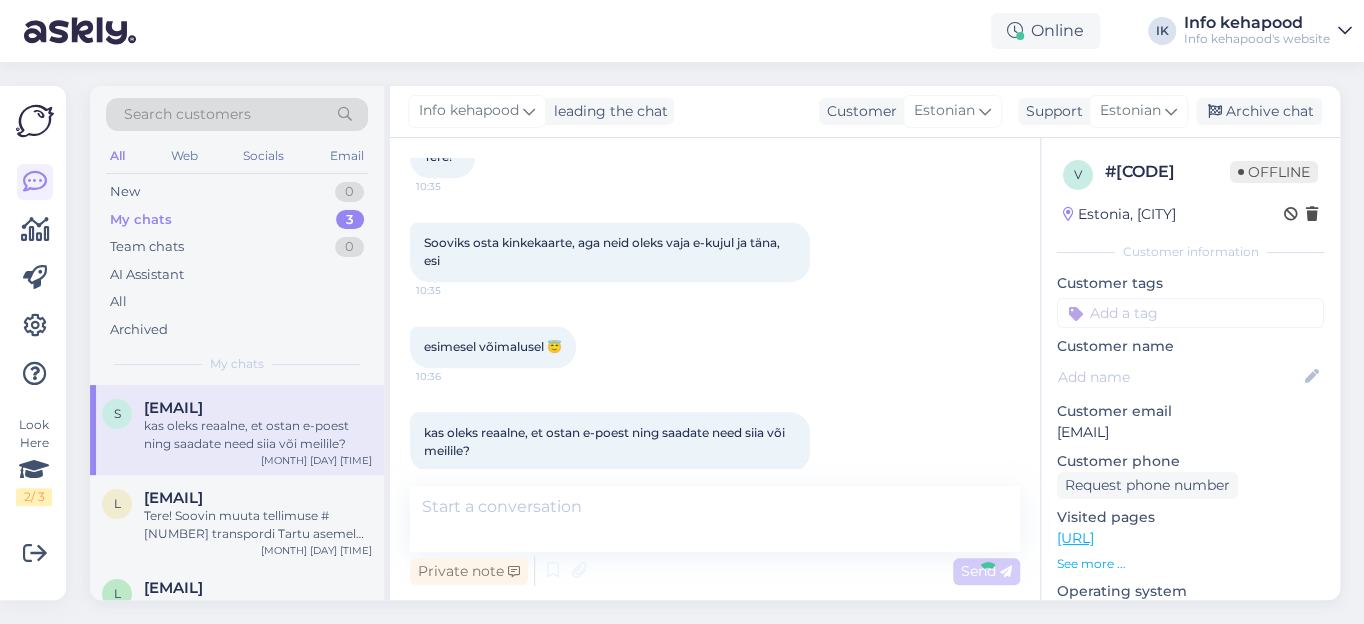 scroll, scrollTop: 1266, scrollLeft: 0, axis: vertical 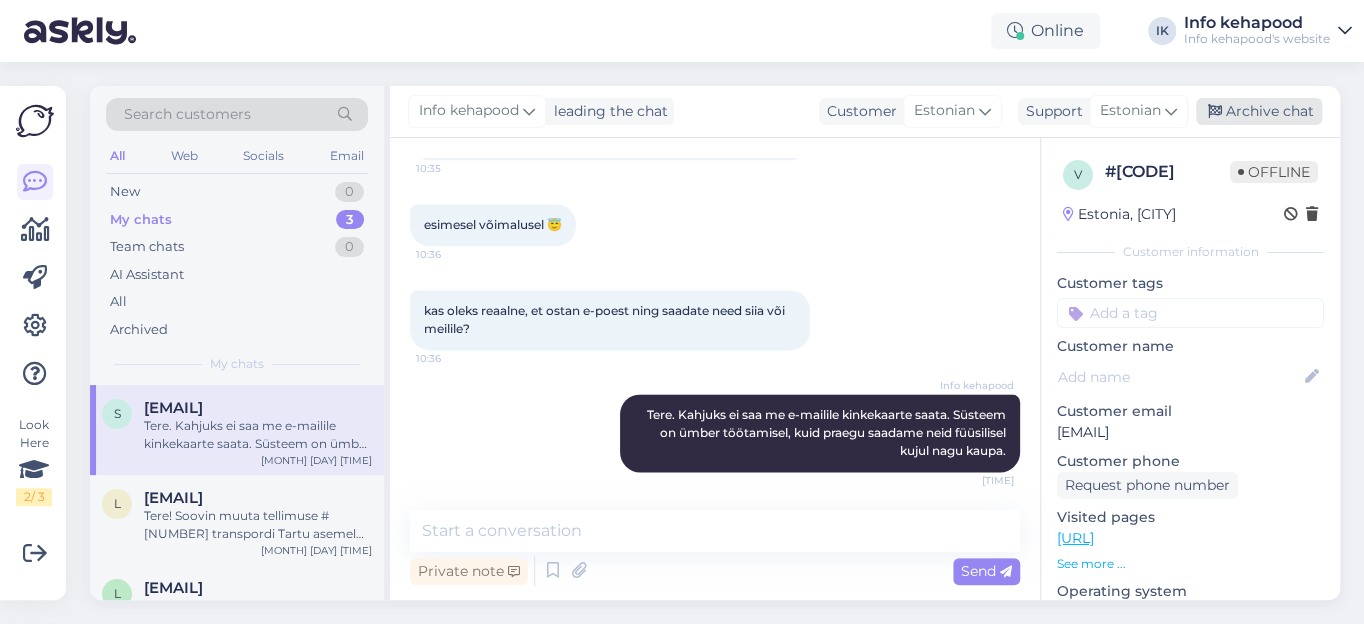 click on "Archive chat" at bounding box center [1259, 111] 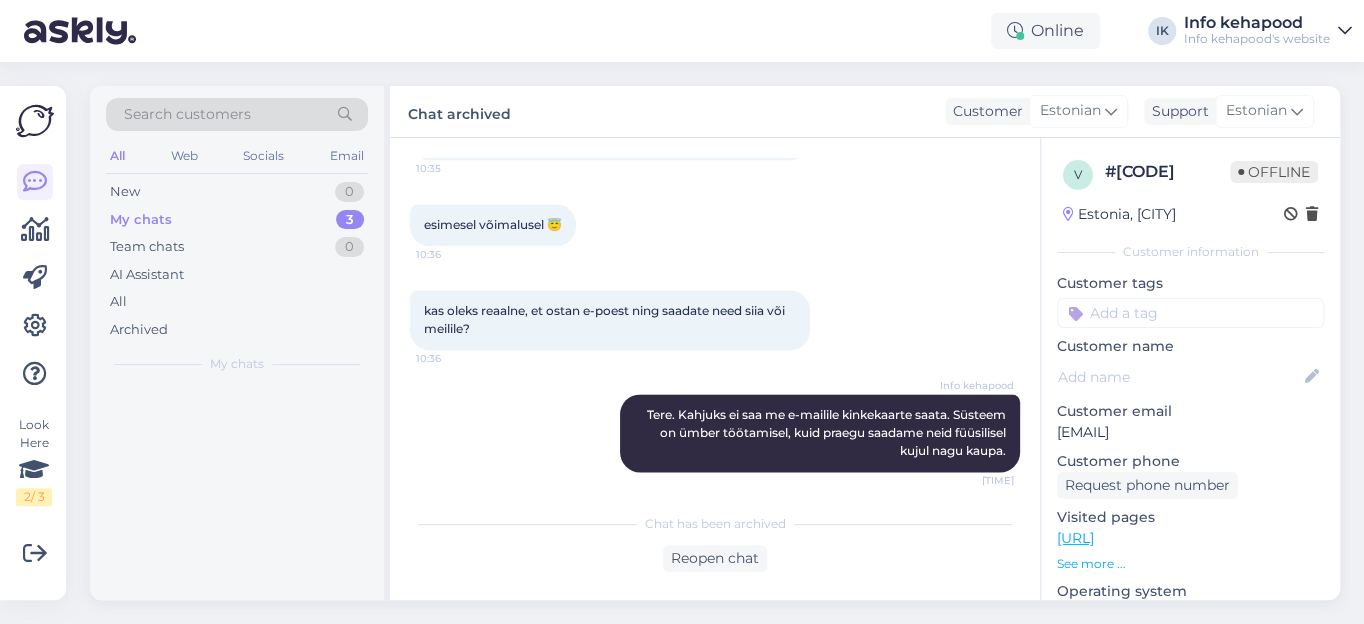 scroll, scrollTop: 1273, scrollLeft: 0, axis: vertical 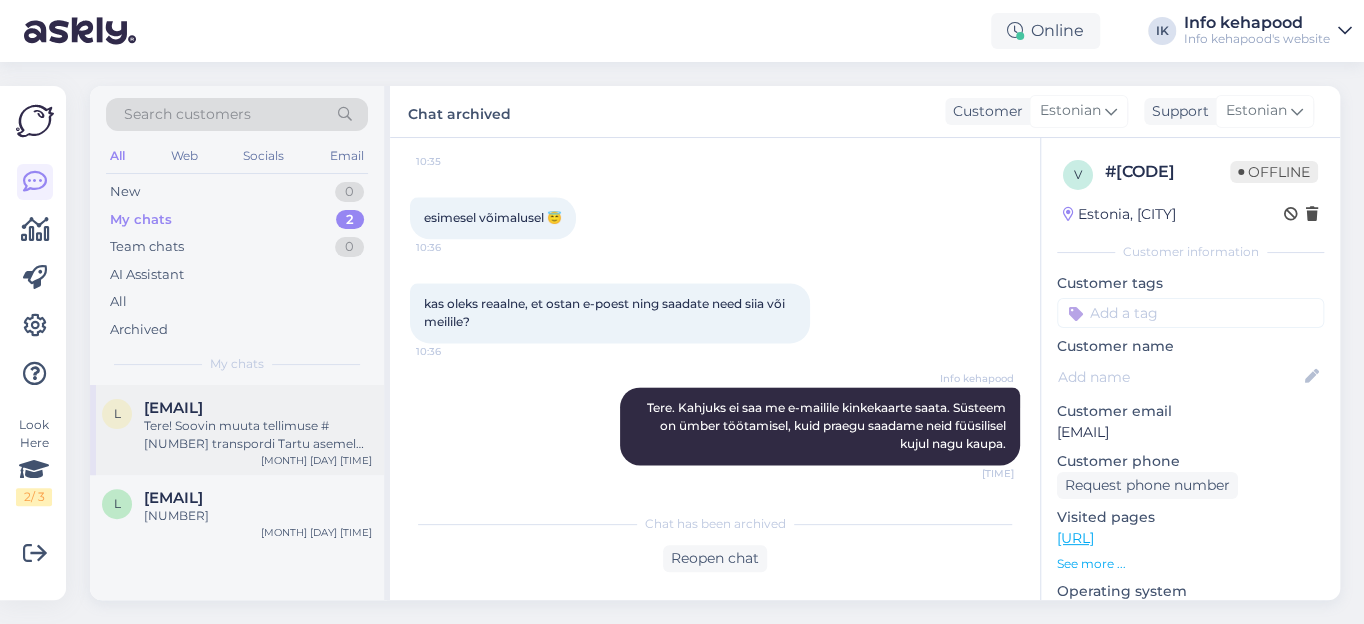 click on "Tere! Soovin muuta tellimuse #[NUMBER] transpordi Tartu asemel Rakverre Raja Grossi kpl Itella Smartpost pakiautomaati. Kas oskate öelda, millal on pakki oodata? Tänan!" at bounding box center [258, 435] 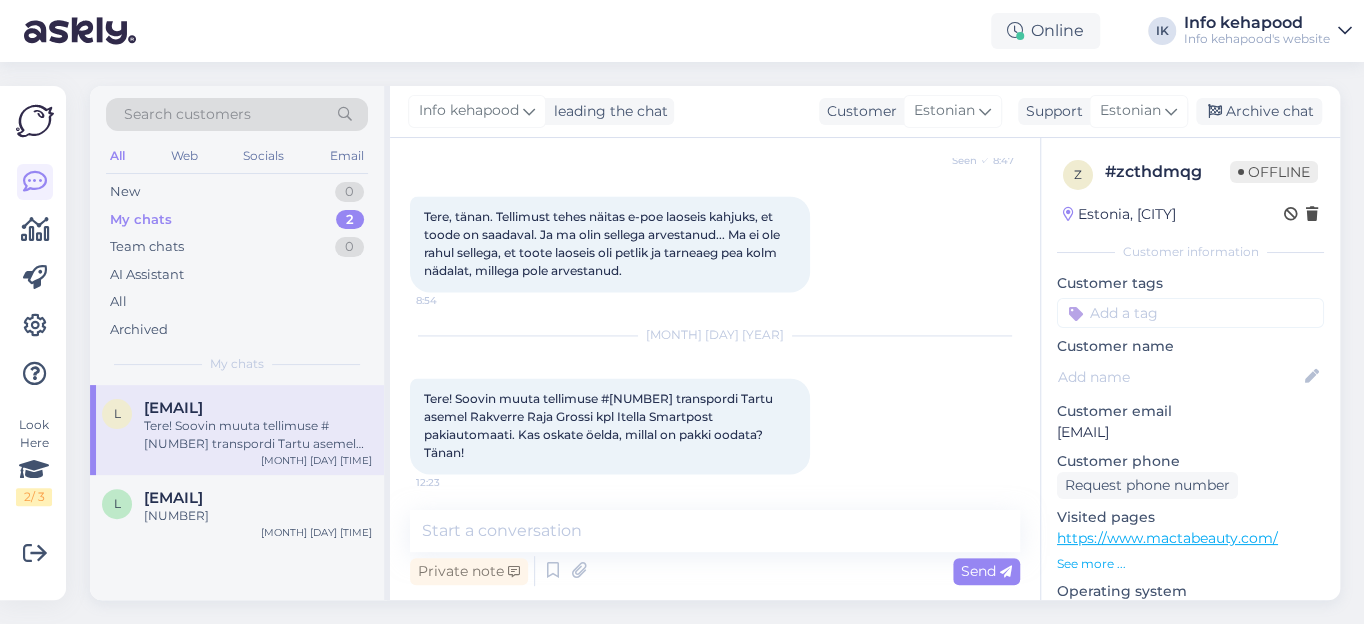 scroll, scrollTop: 1482, scrollLeft: 0, axis: vertical 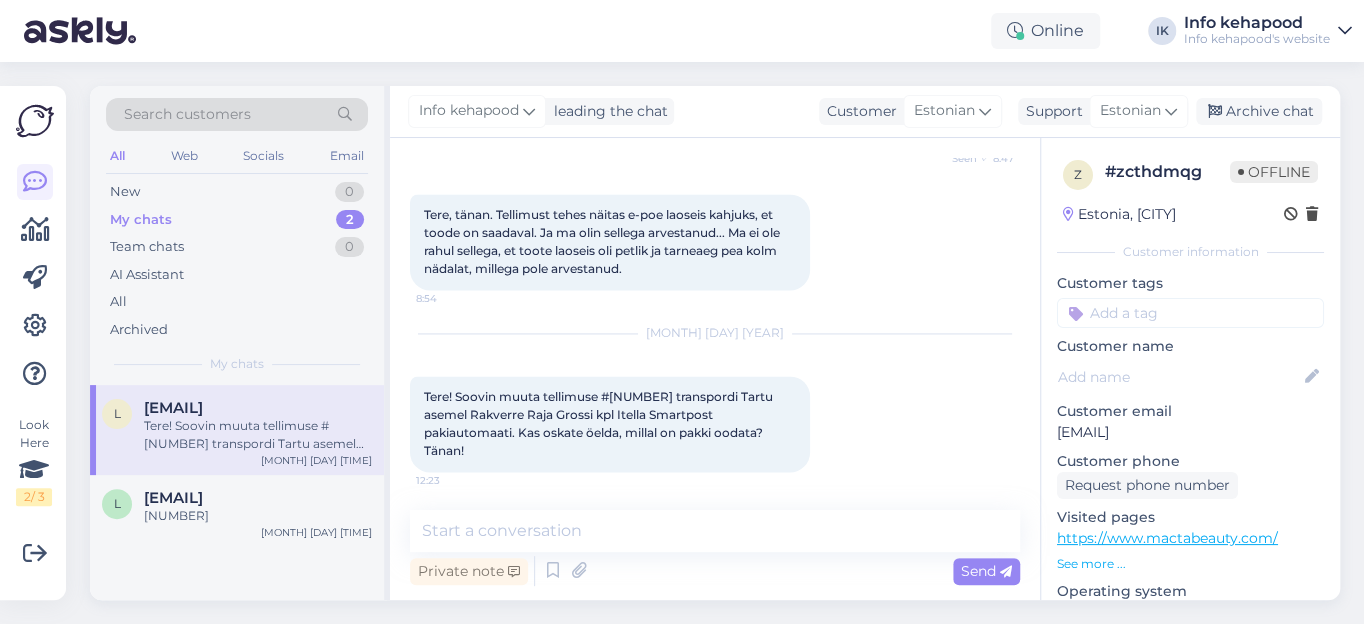 click on "Tere! Soovin muuta tellimuse #[NUMBER] transpordi Tartu asemel Rakverre Raja Grossi kpl Itella Smartpost pakiautomaati. Kas oskate öelda, millal on pakki oodata? Tänan!" at bounding box center [600, 423] 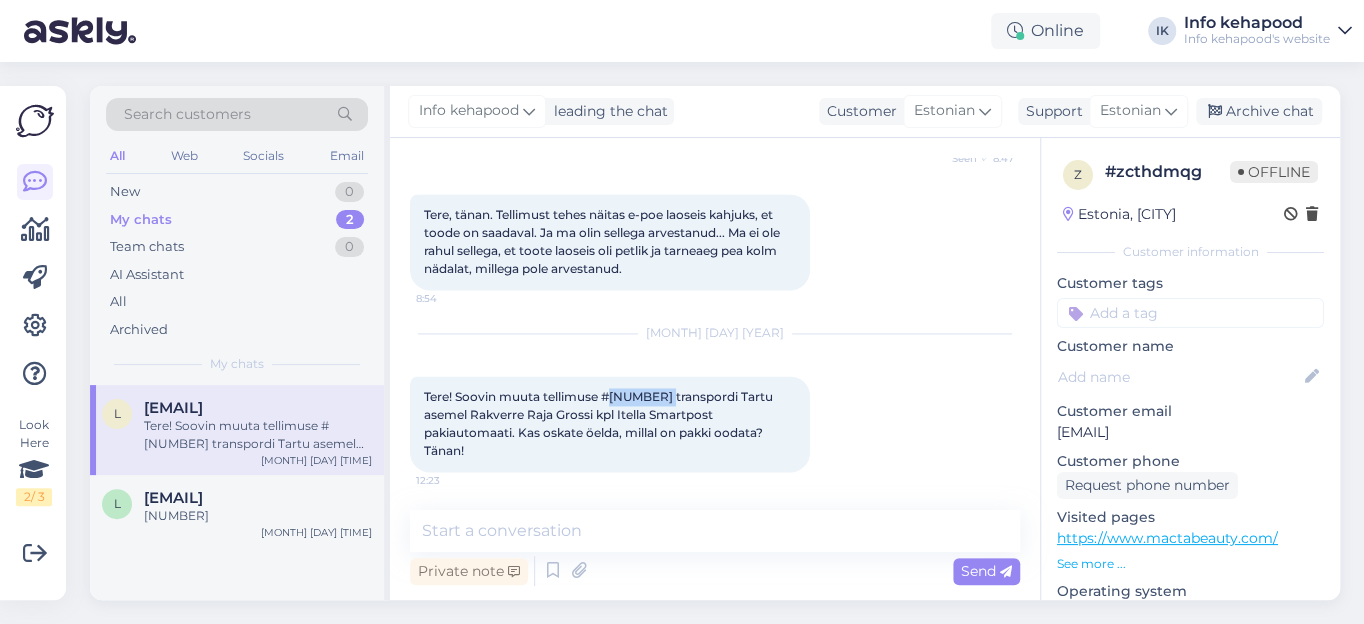 click on "Tere! Soovin muuta tellimuse #[NUMBER] transpordi Tartu asemel Rakverre Raja Grossi kpl Itella Smartpost pakiautomaati. Kas oskate öelda, millal on pakki oodata? Tänan!" at bounding box center [600, 423] 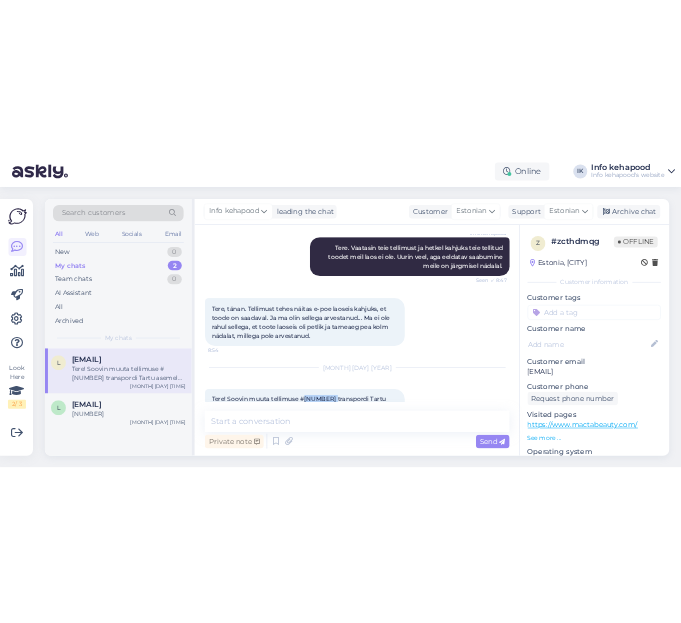 scroll, scrollTop: 1482, scrollLeft: 0, axis: vertical 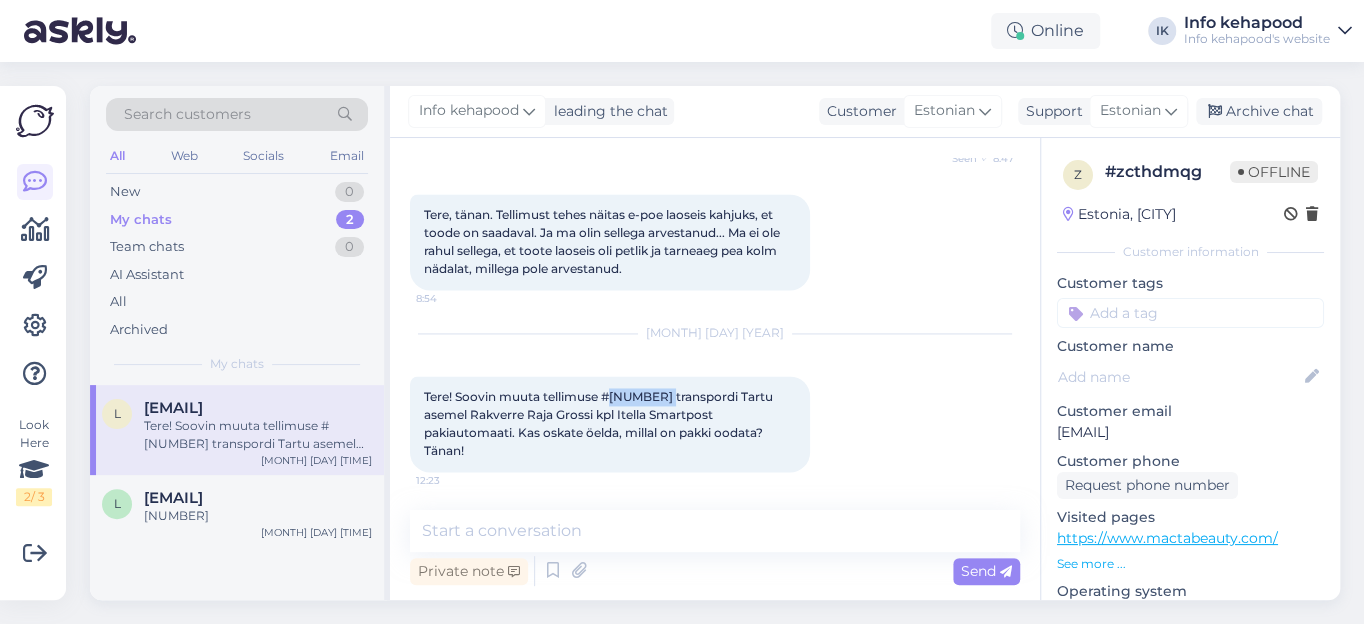 copy on "[NUMBER]" 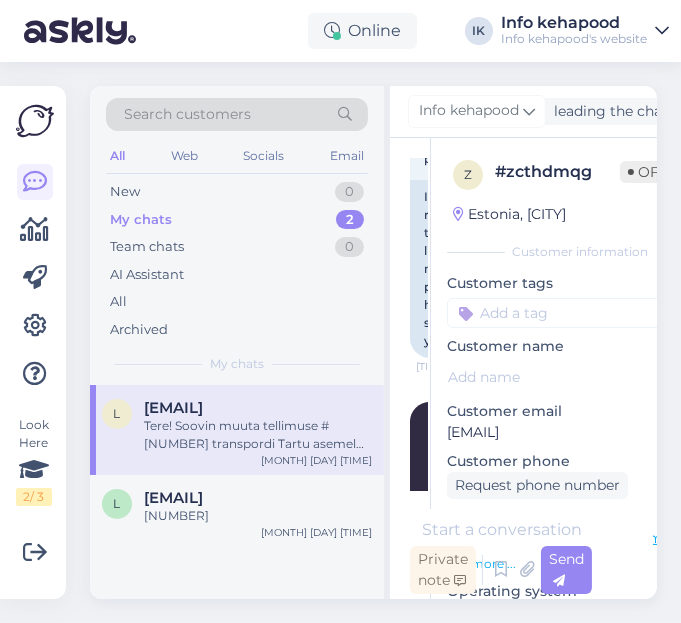 scroll, scrollTop: 4144, scrollLeft: 0, axis: vertical 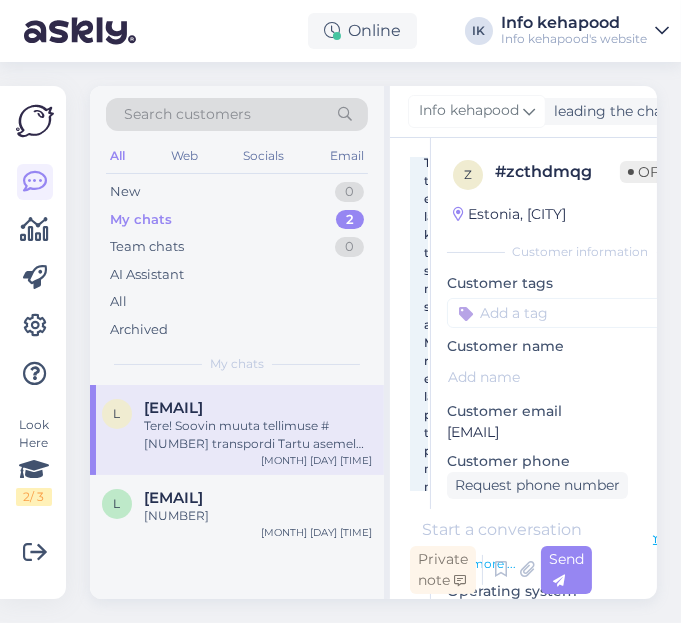 drag, startPoint x: 146, startPoint y: 404, endPoint x: 339, endPoint y: 403, distance: 193.0026 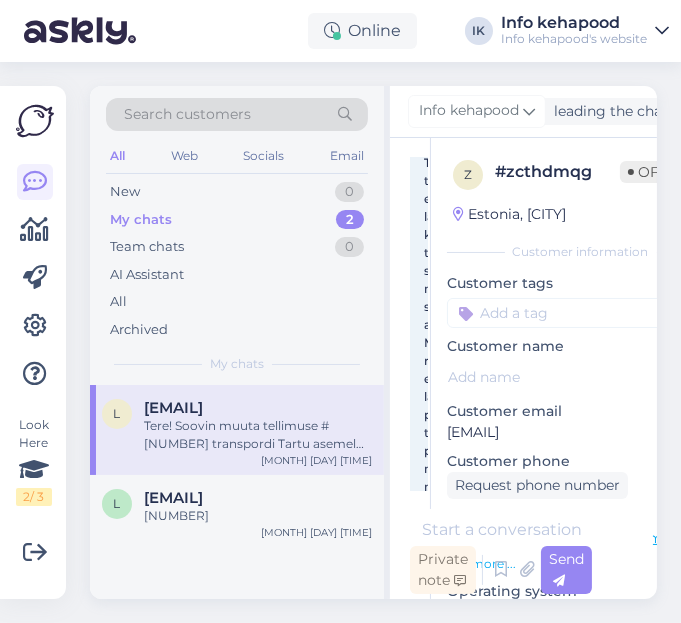 click on "[EMAIL]" at bounding box center (173, 408) 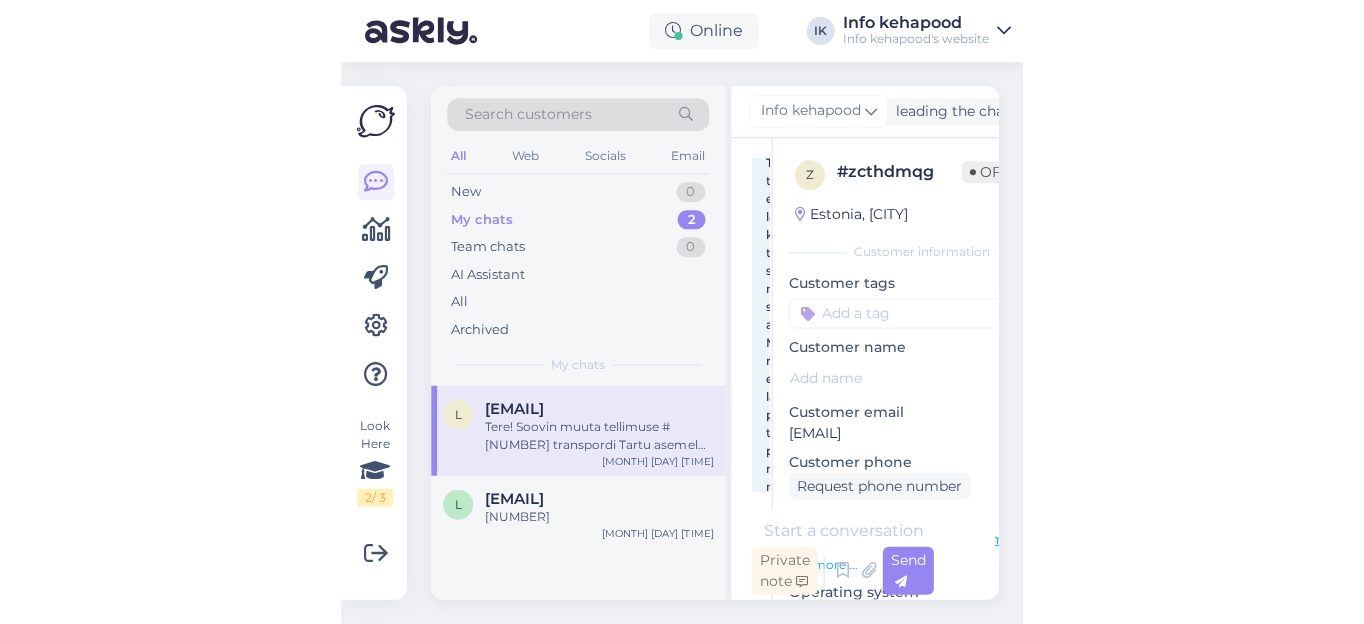 scroll, scrollTop: 0, scrollLeft: 0, axis: both 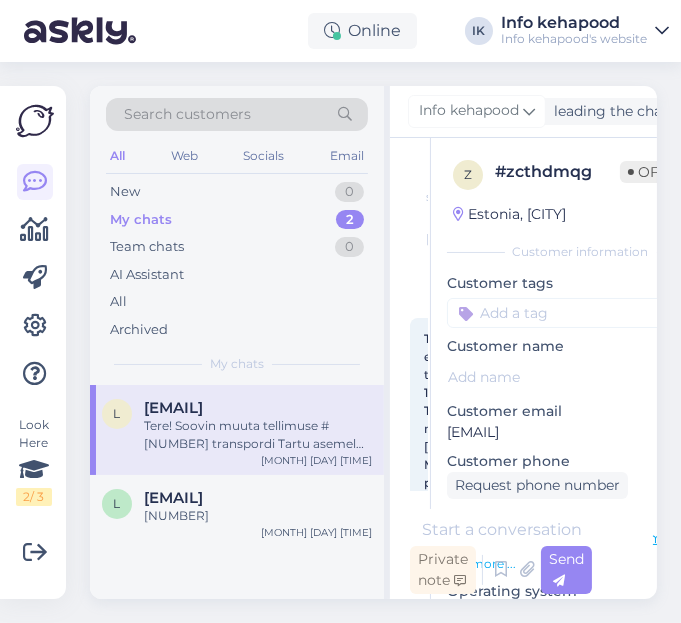 copy on "[EMAIL]" 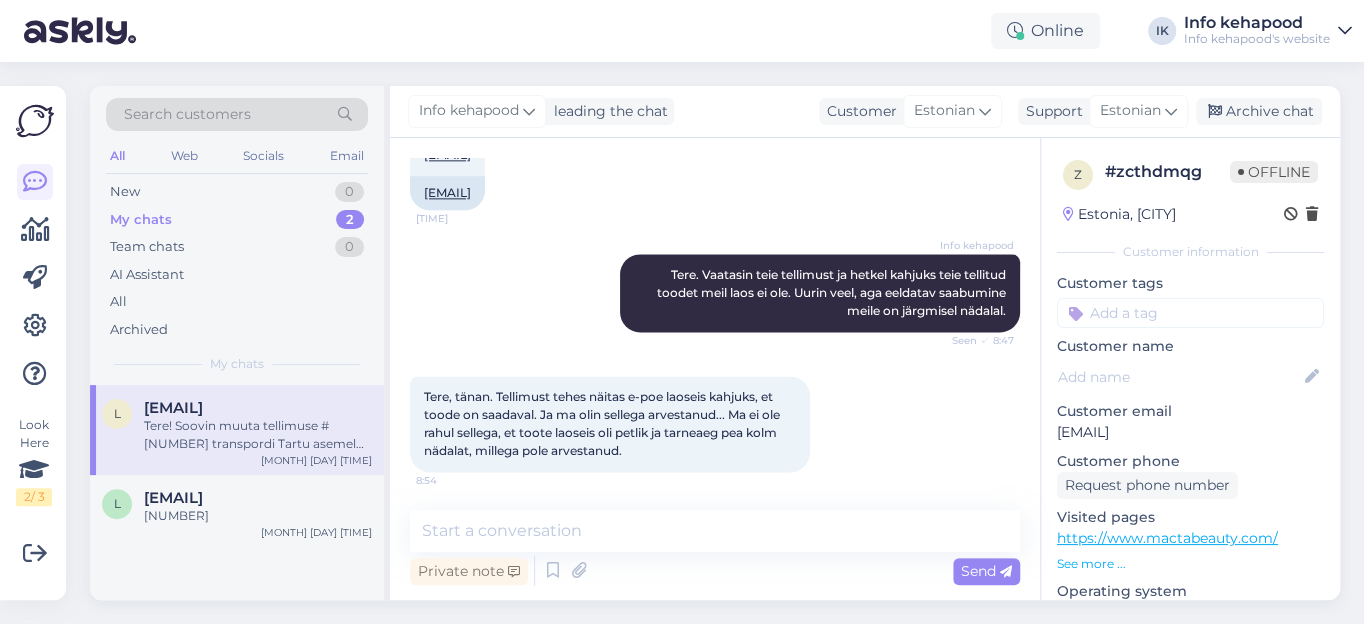 scroll, scrollTop: 1482, scrollLeft: 0, axis: vertical 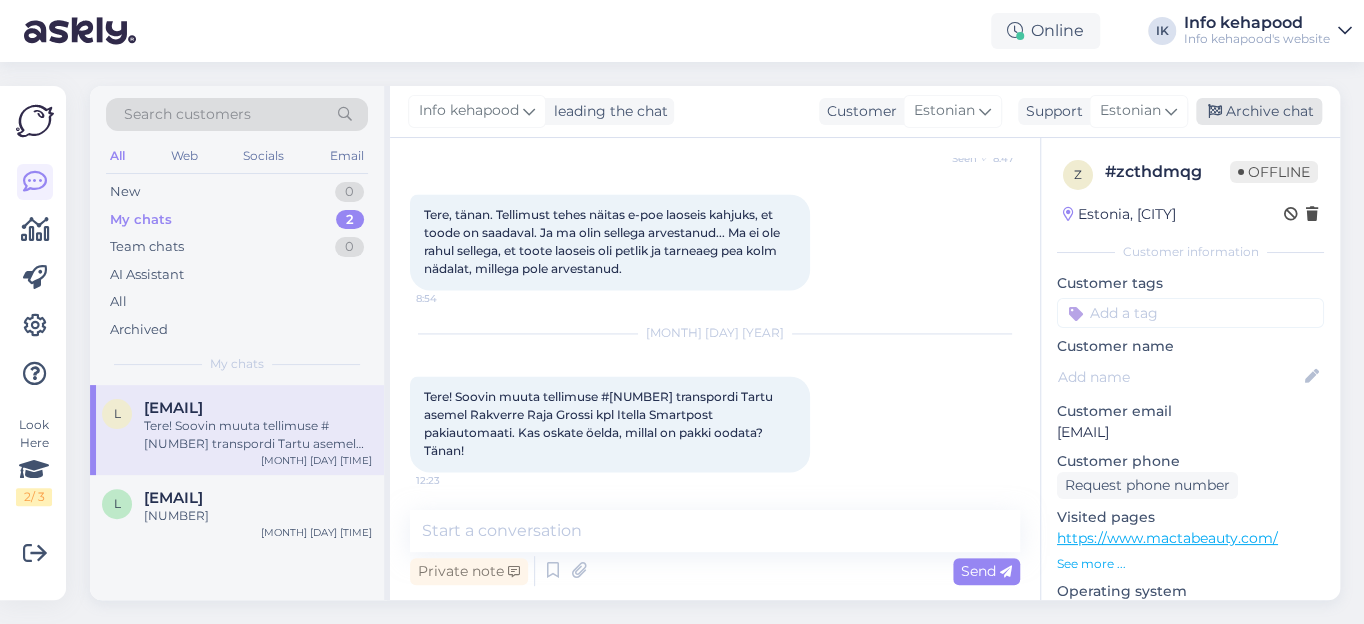 click on "Archive chat" at bounding box center (1259, 111) 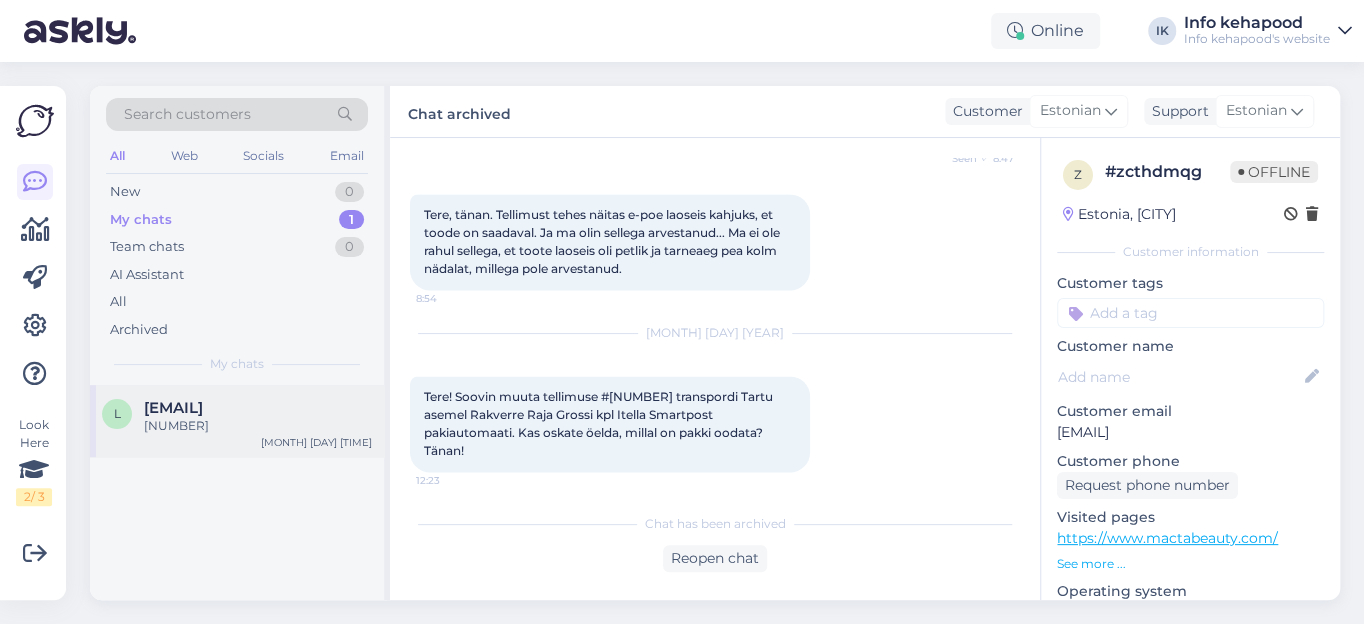 click on "[EMAIL]" at bounding box center (173, 408) 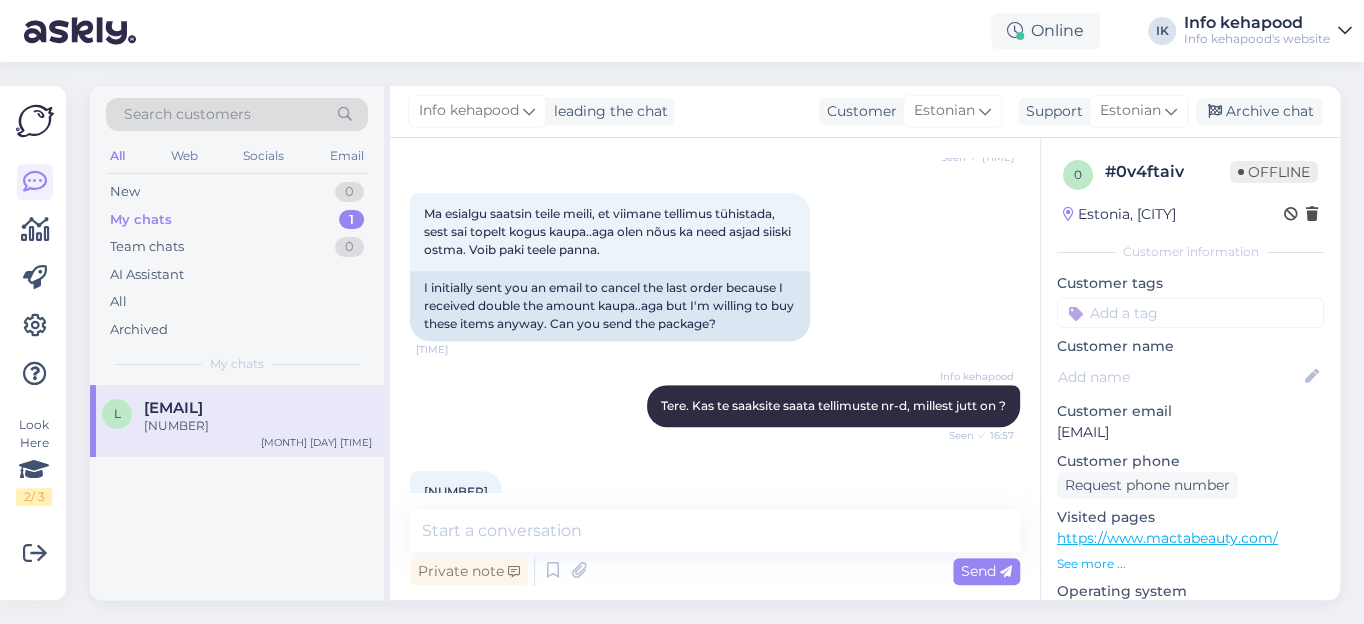 scroll, scrollTop: 587, scrollLeft: 0, axis: vertical 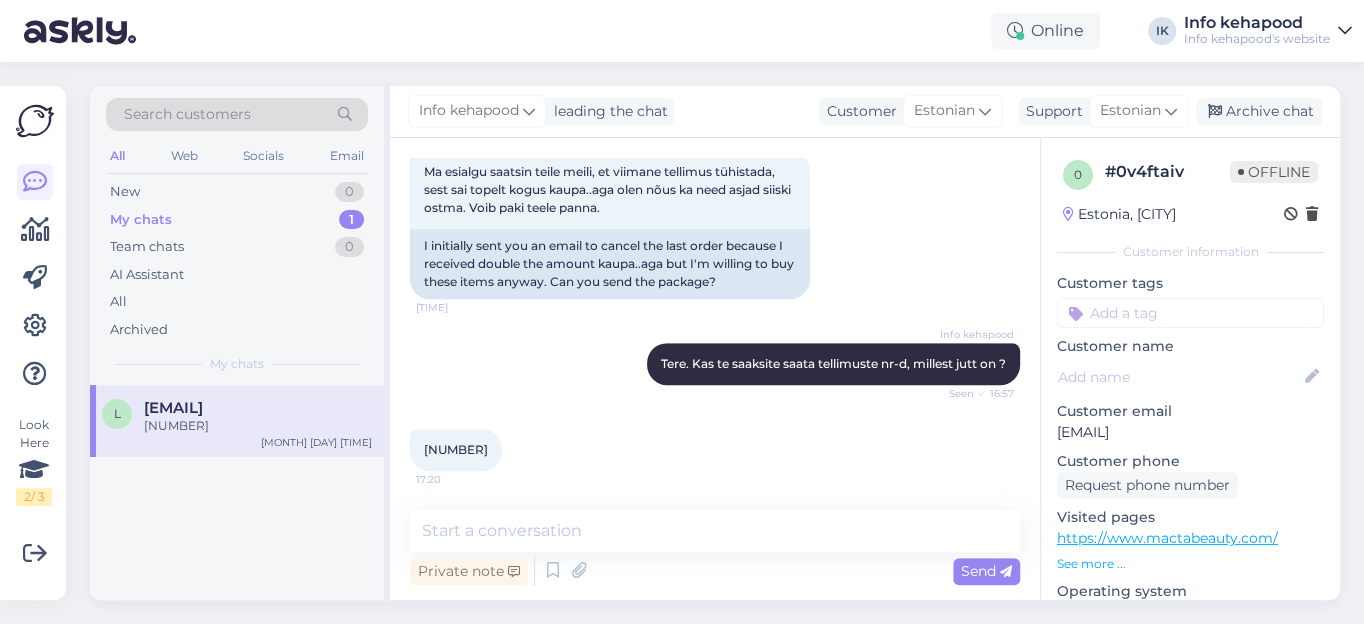 click on "[NUMBER]" at bounding box center (456, 449) 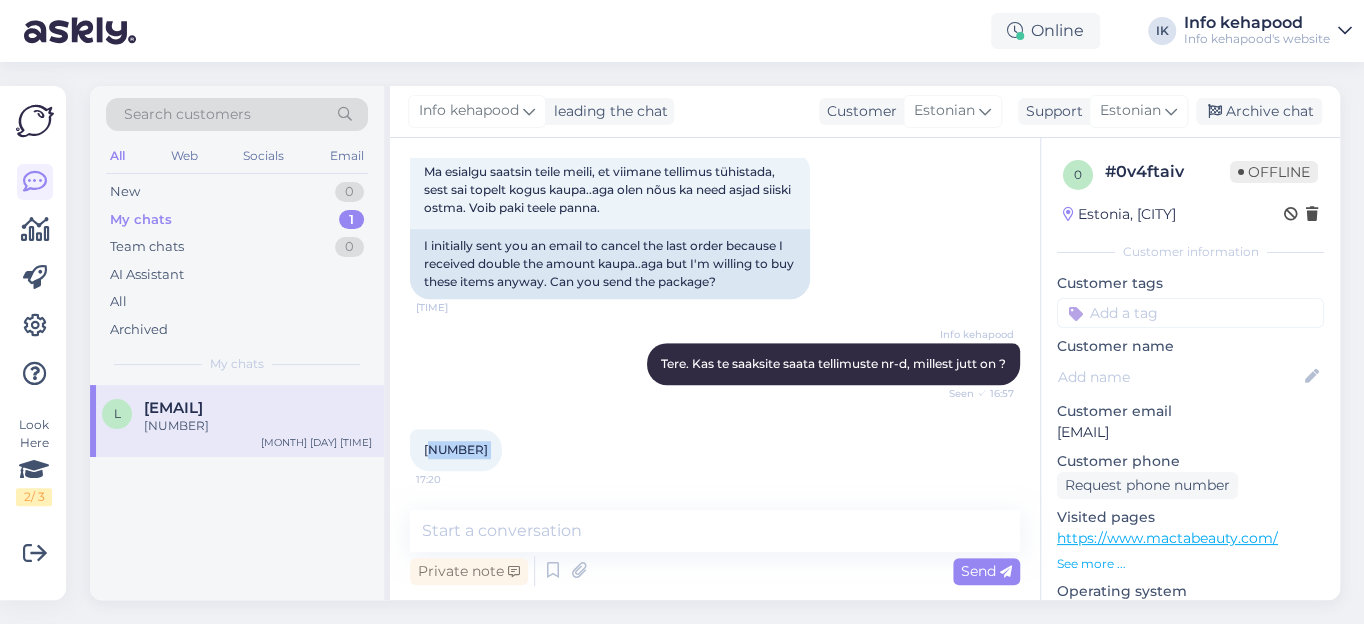 click on "[NUMBER]" at bounding box center [456, 449] 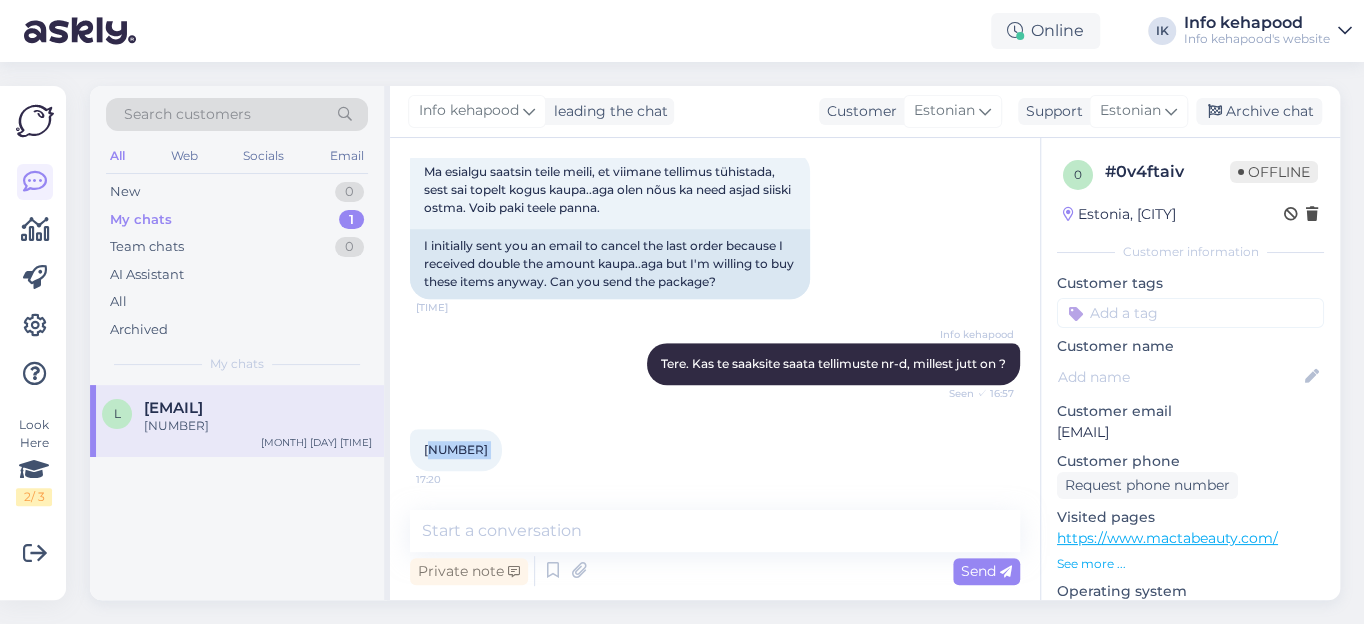 copy on "[NUMBER] [TIME]" 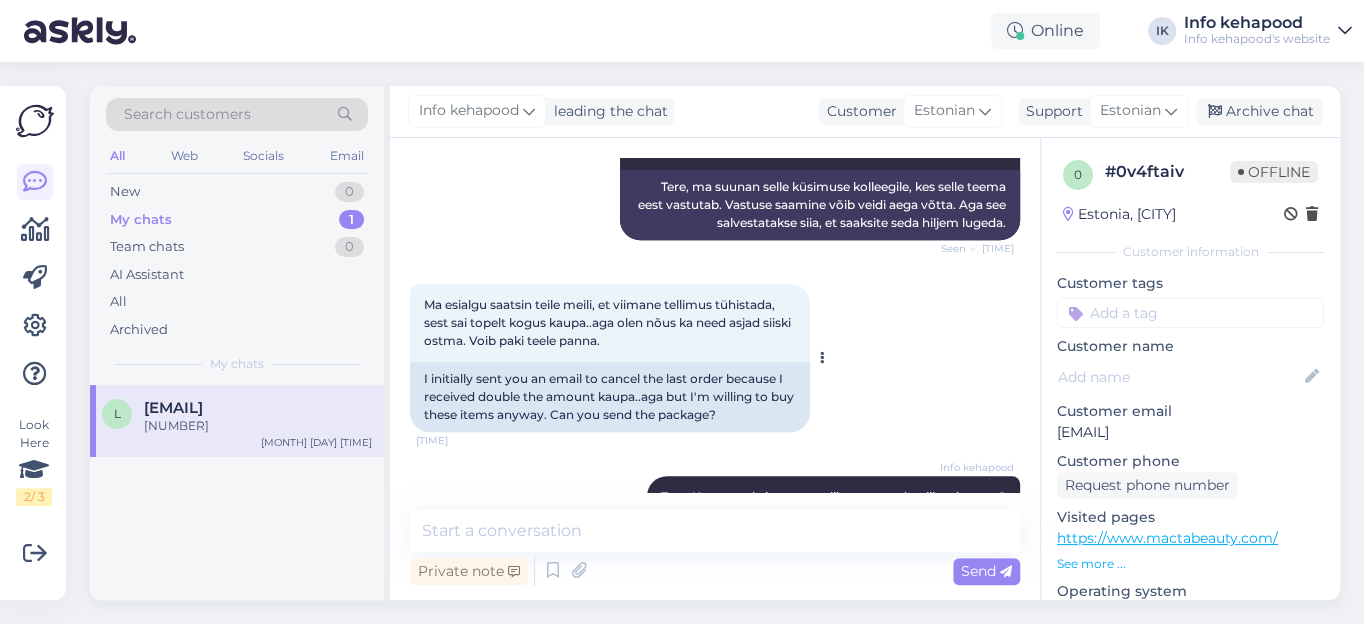 scroll, scrollTop: 587, scrollLeft: 0, axis: vertical 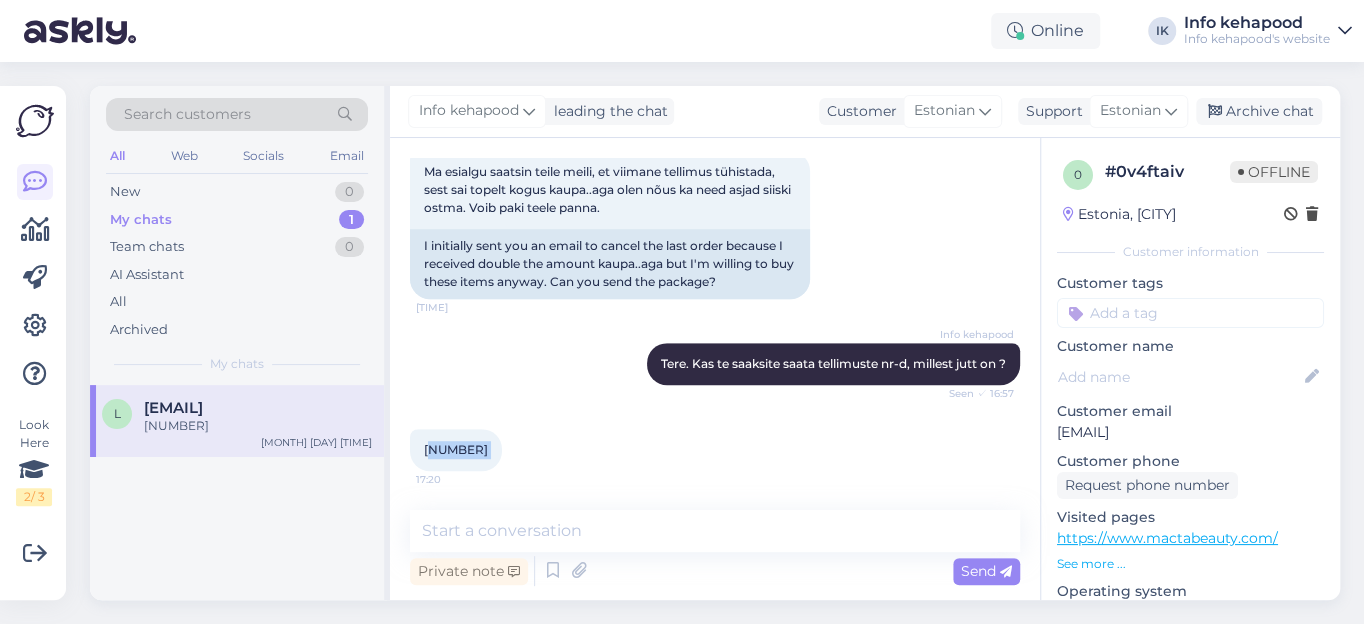 drag, startPoint x: 142, startPoint y: 404, endPoint x: 337, endPoint y: 409, distance: 195.06409 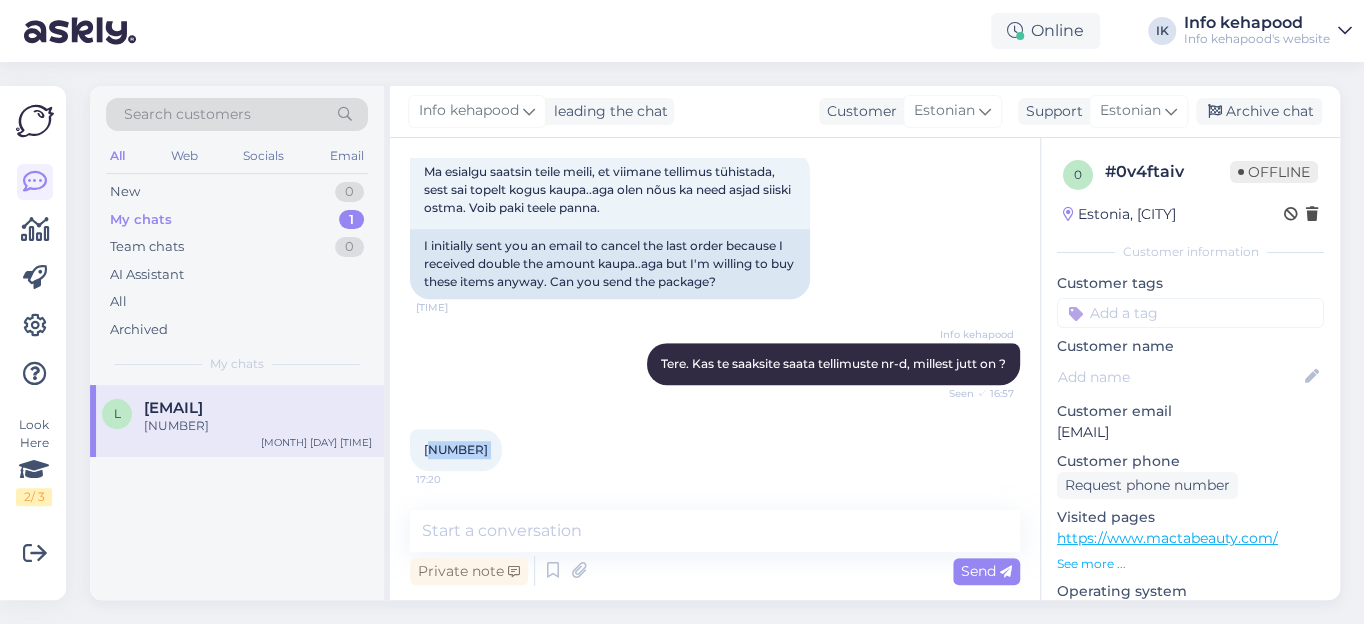 click on "[EMAIL] #[NUMBER]" at bounding box center (237, 417) 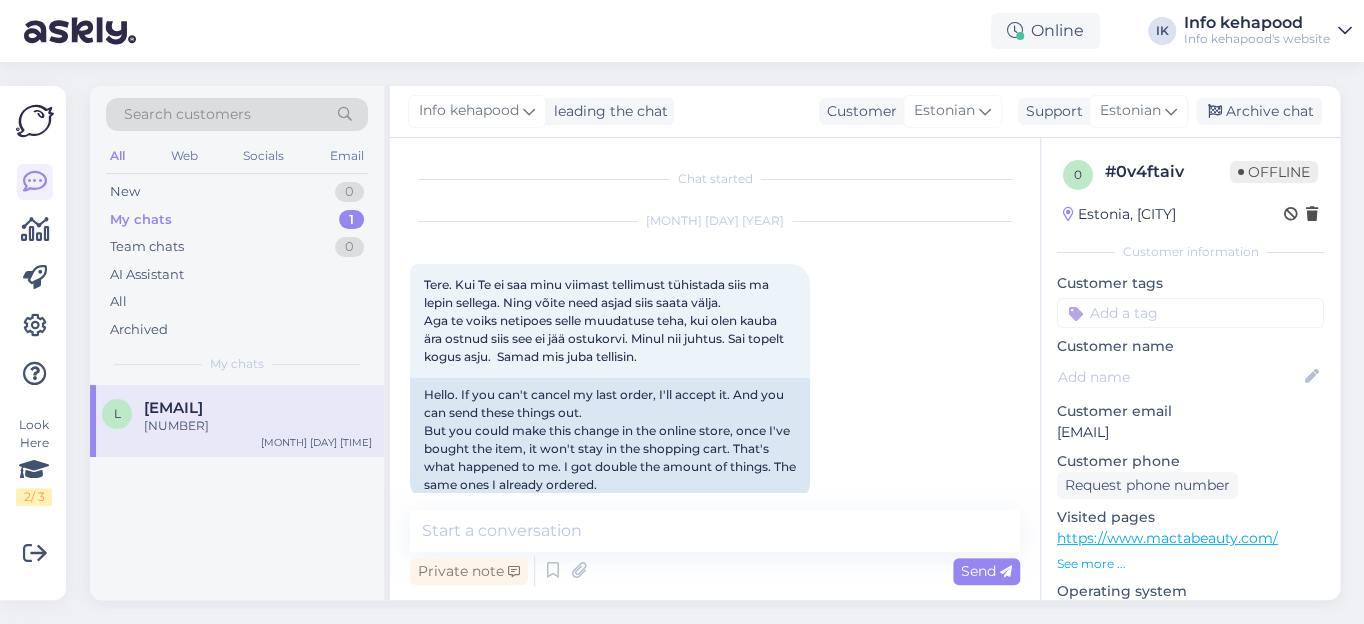 copy on "[EMAIL]" 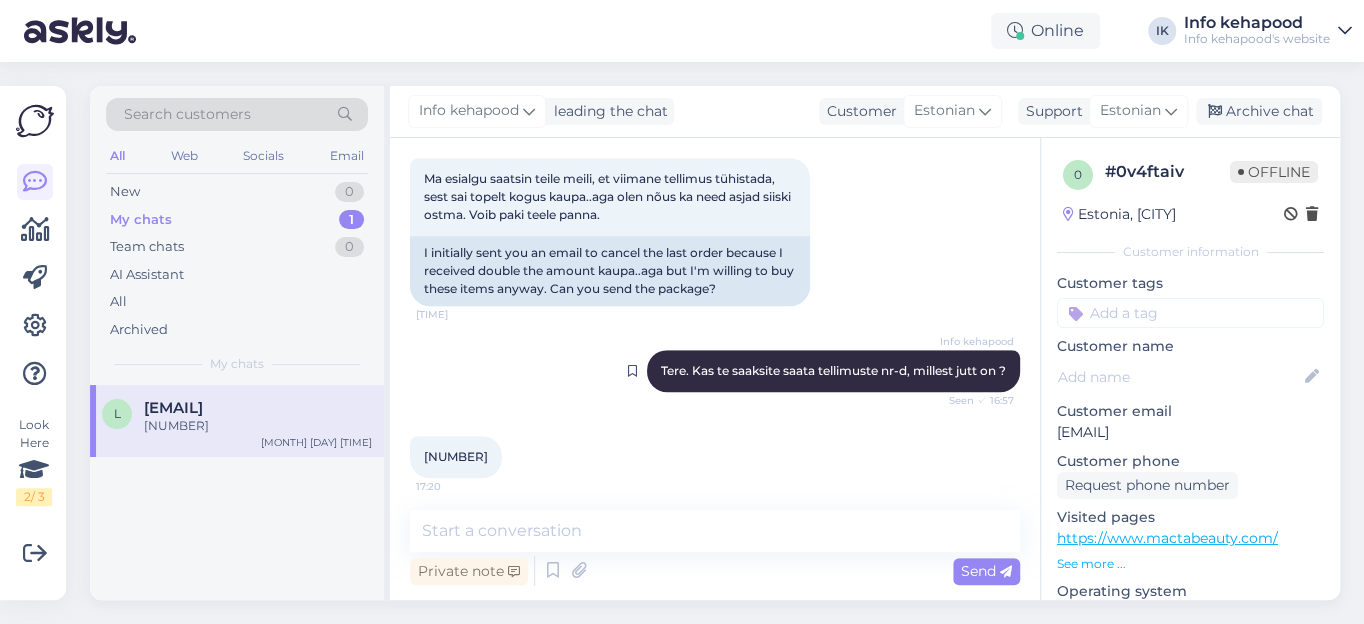 scroll, scrollTop: 587, scrollLeft: 0, axis: vertical 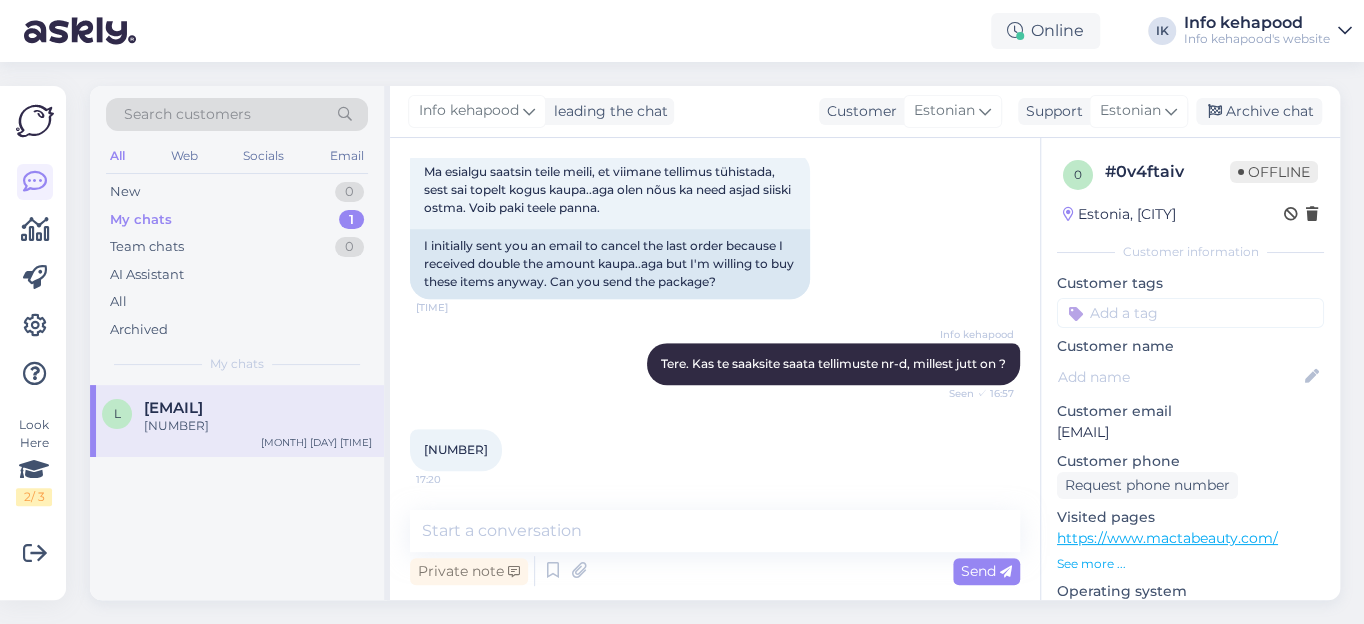 click on "[NUMBER]" at bounding box center (456, 449) 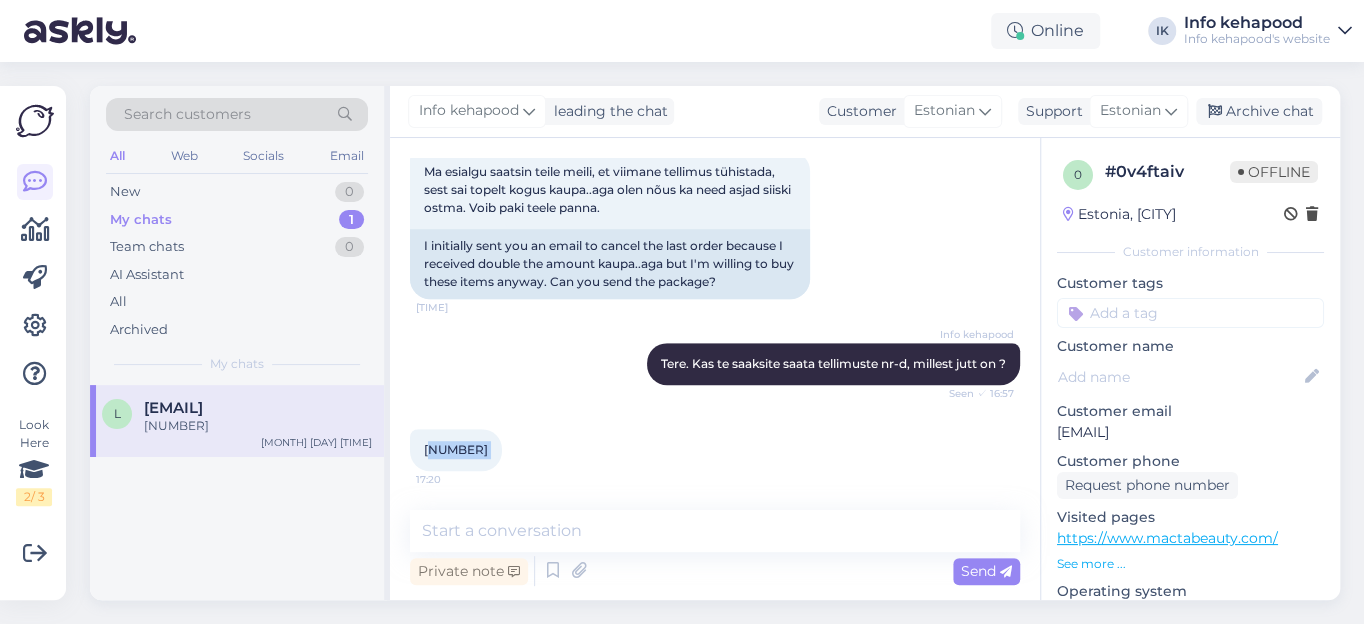 click on "[NUMBER]" at bounding box center (456, 449) 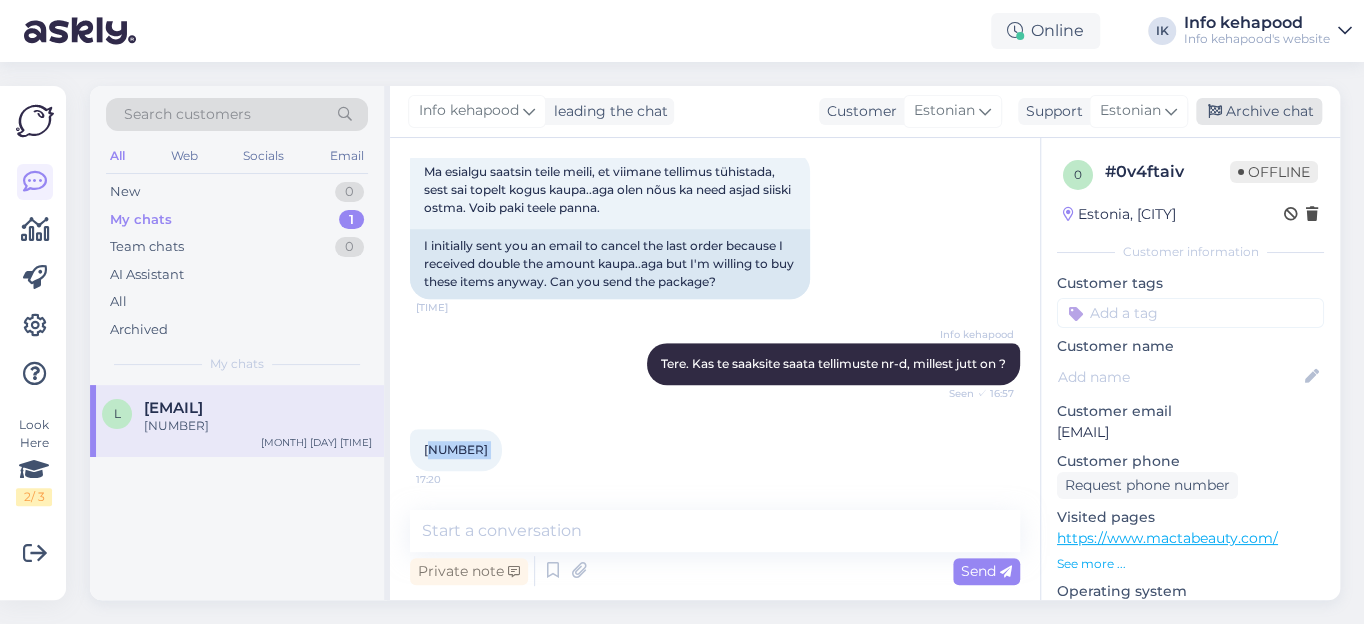 click on "Archive chat" at bounding box center [1259, 111] 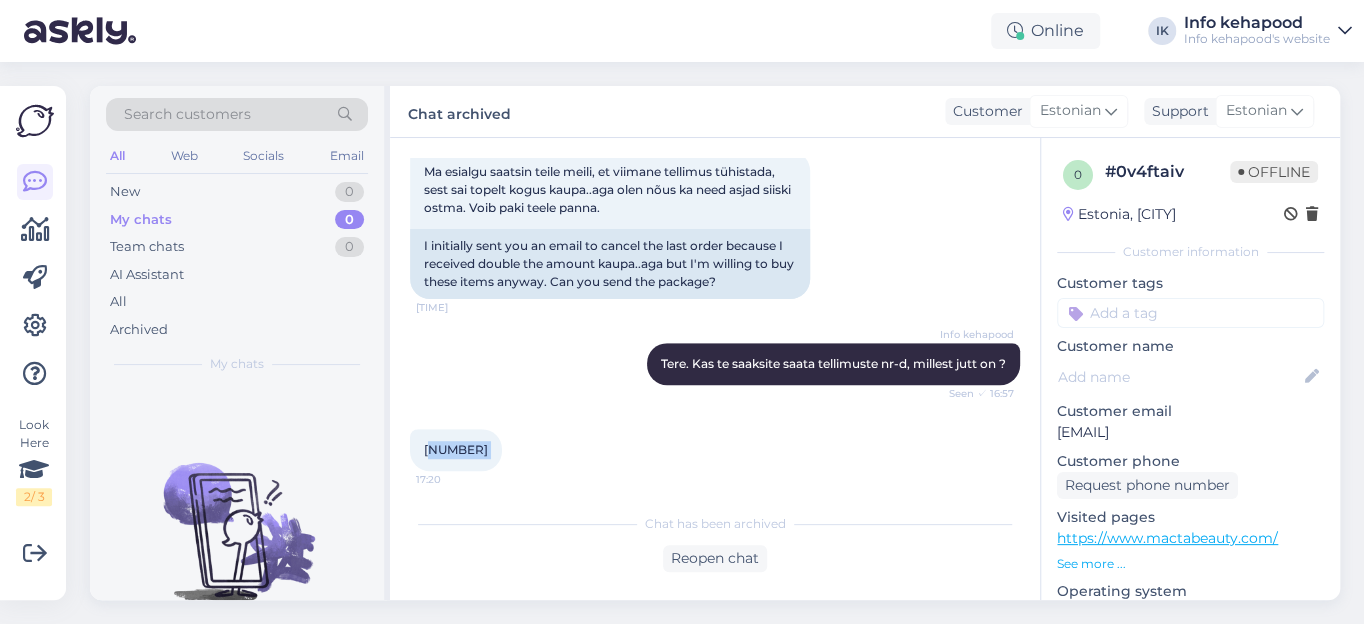 click on "My chats" at bounding box center (141, 220) 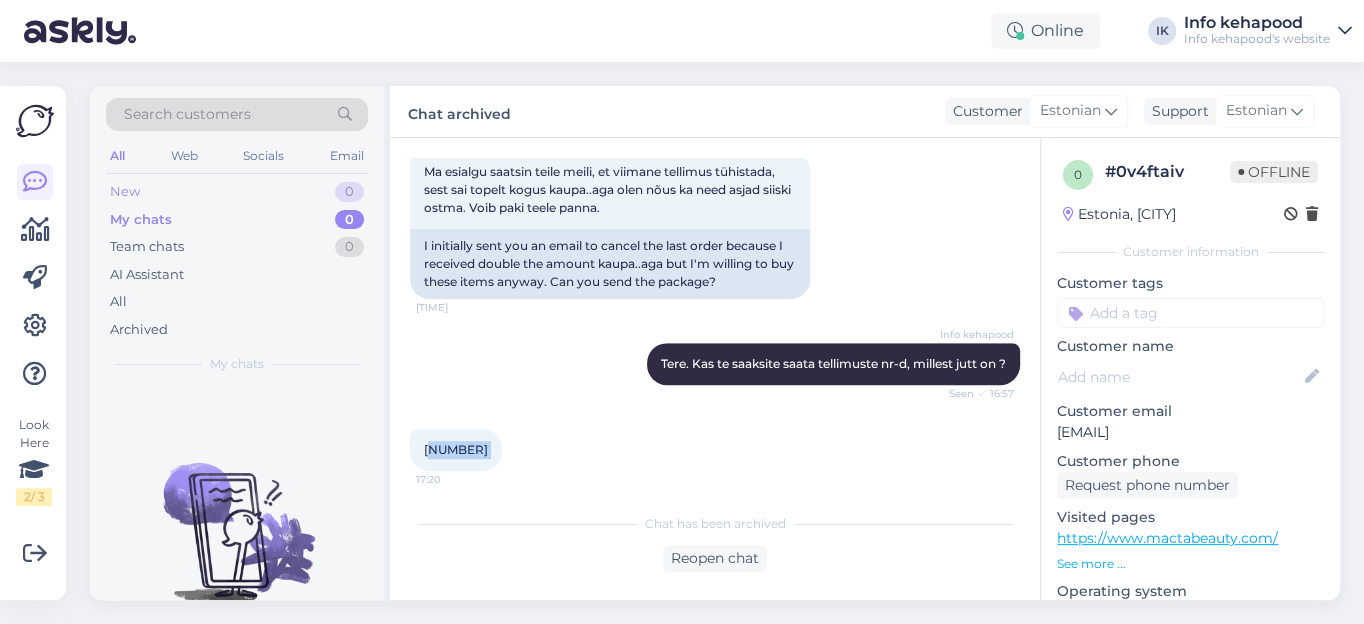 click on "New 0" at bounding box center [237, 192] 